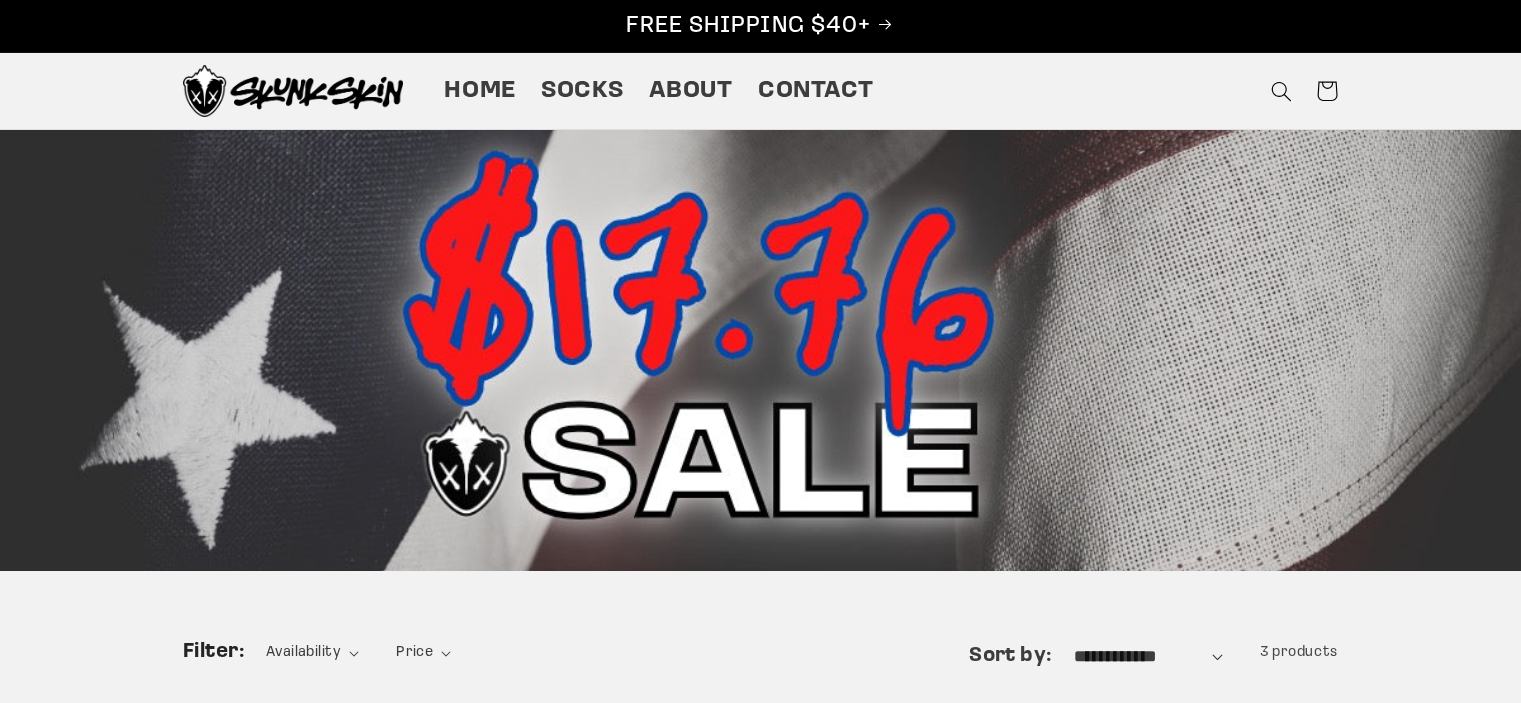 scroll, scrollTop: 0, scrollLeft: 0, axis: both 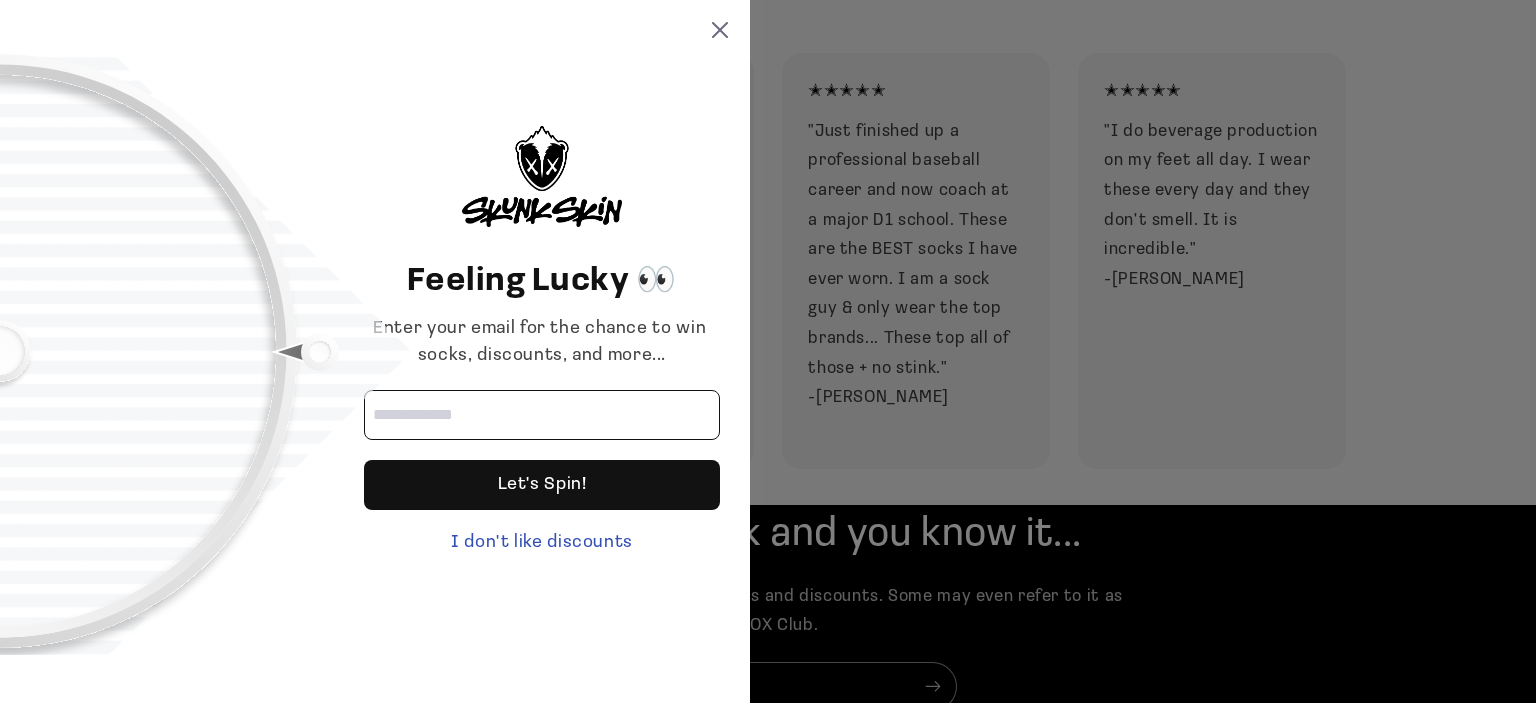 click at bounding box center [542, 415] 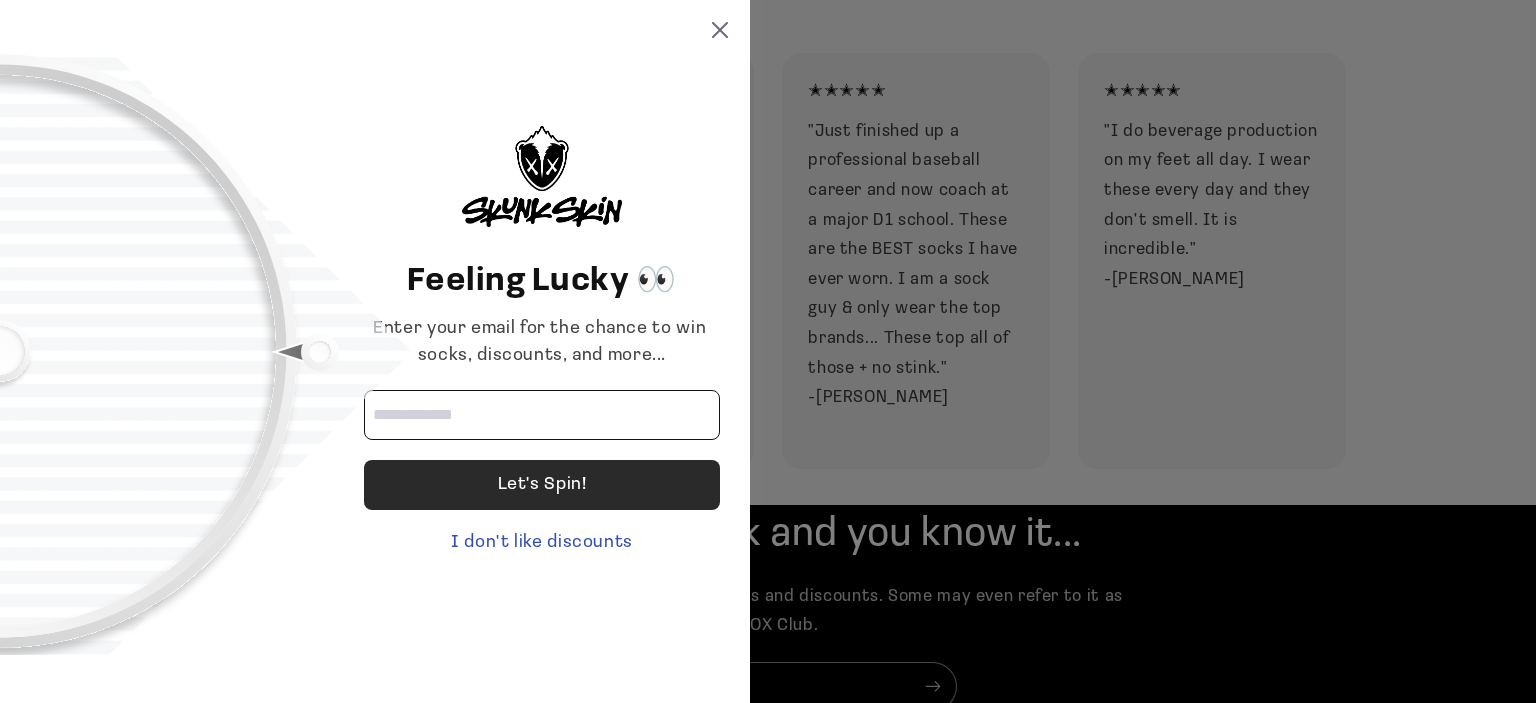 type on "**********" 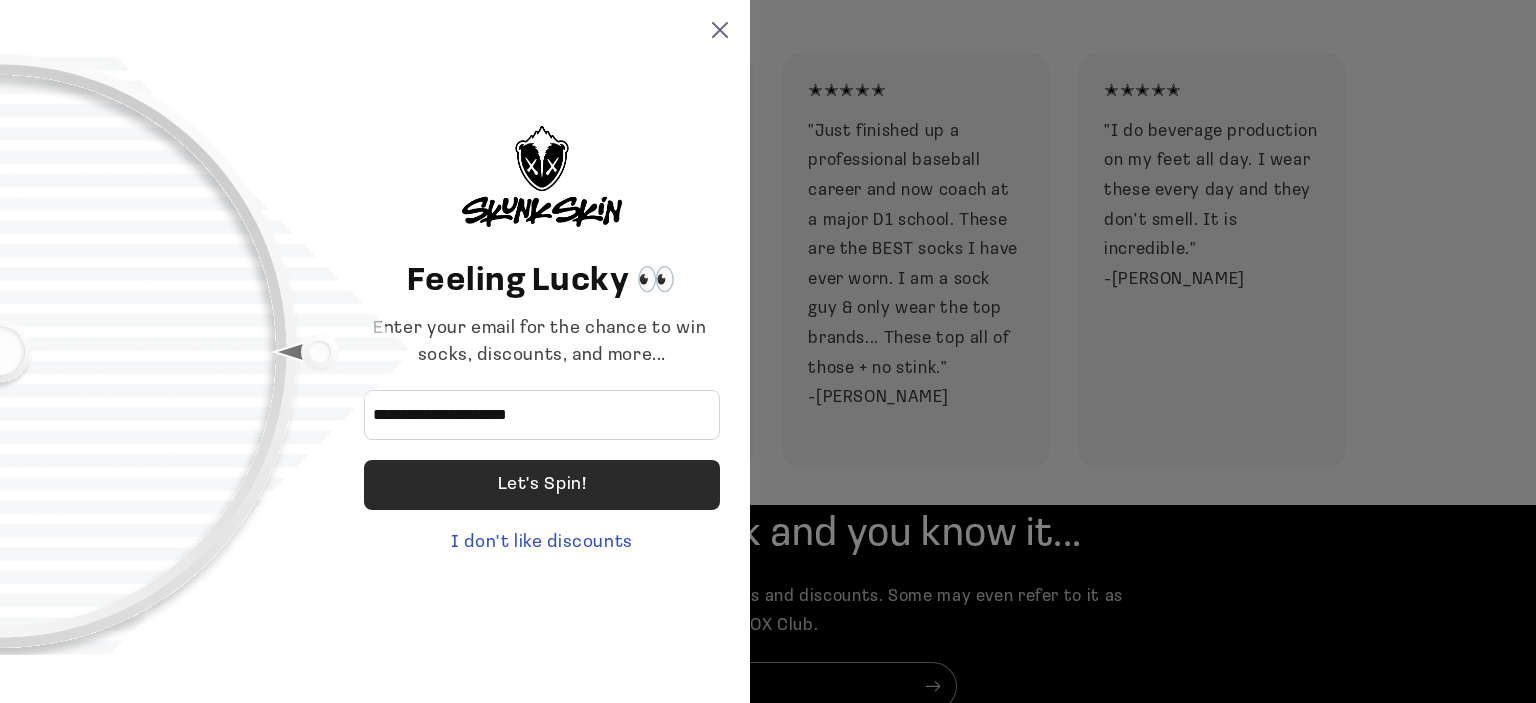 click on "Let's Spin!" at bounding box center (542, 485) 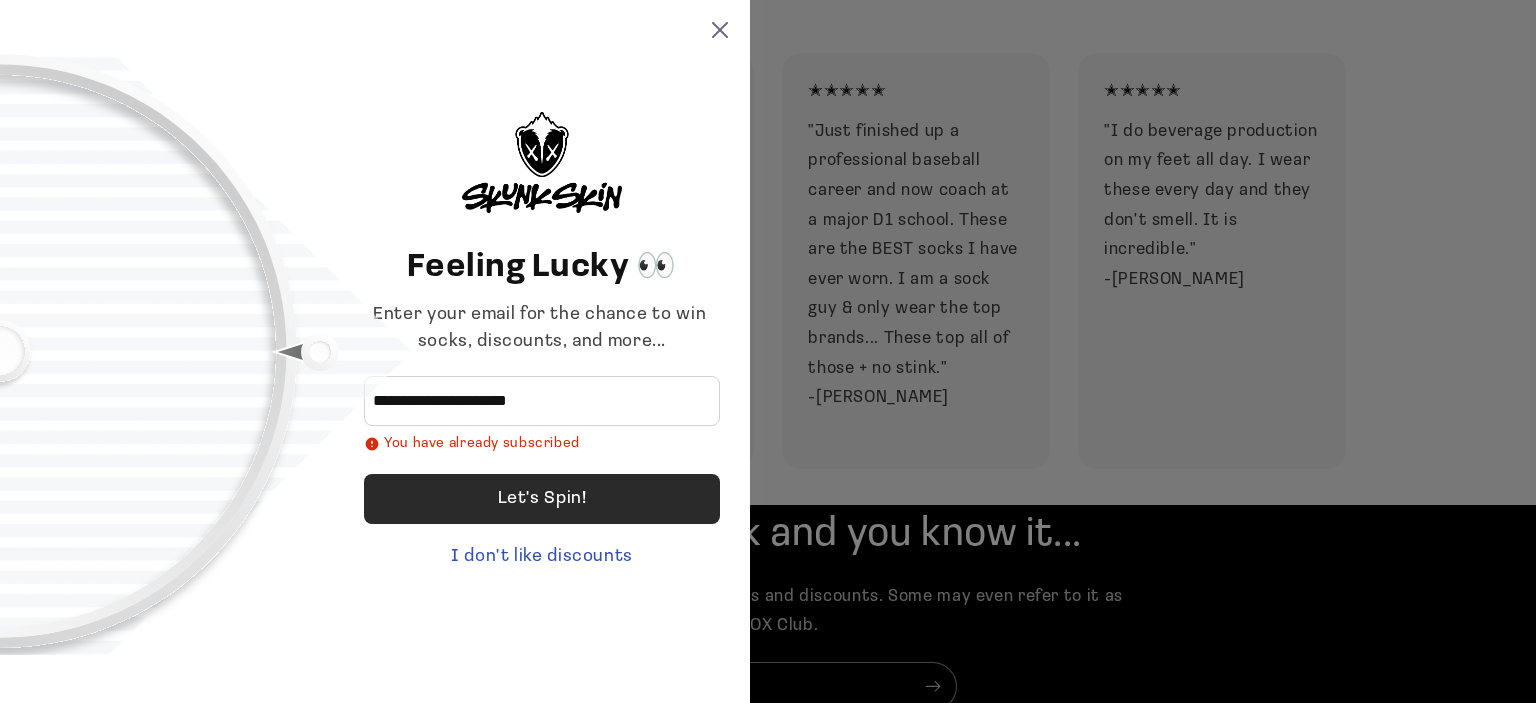 click on "Let's Spin!" at bounding box center (542, 499) 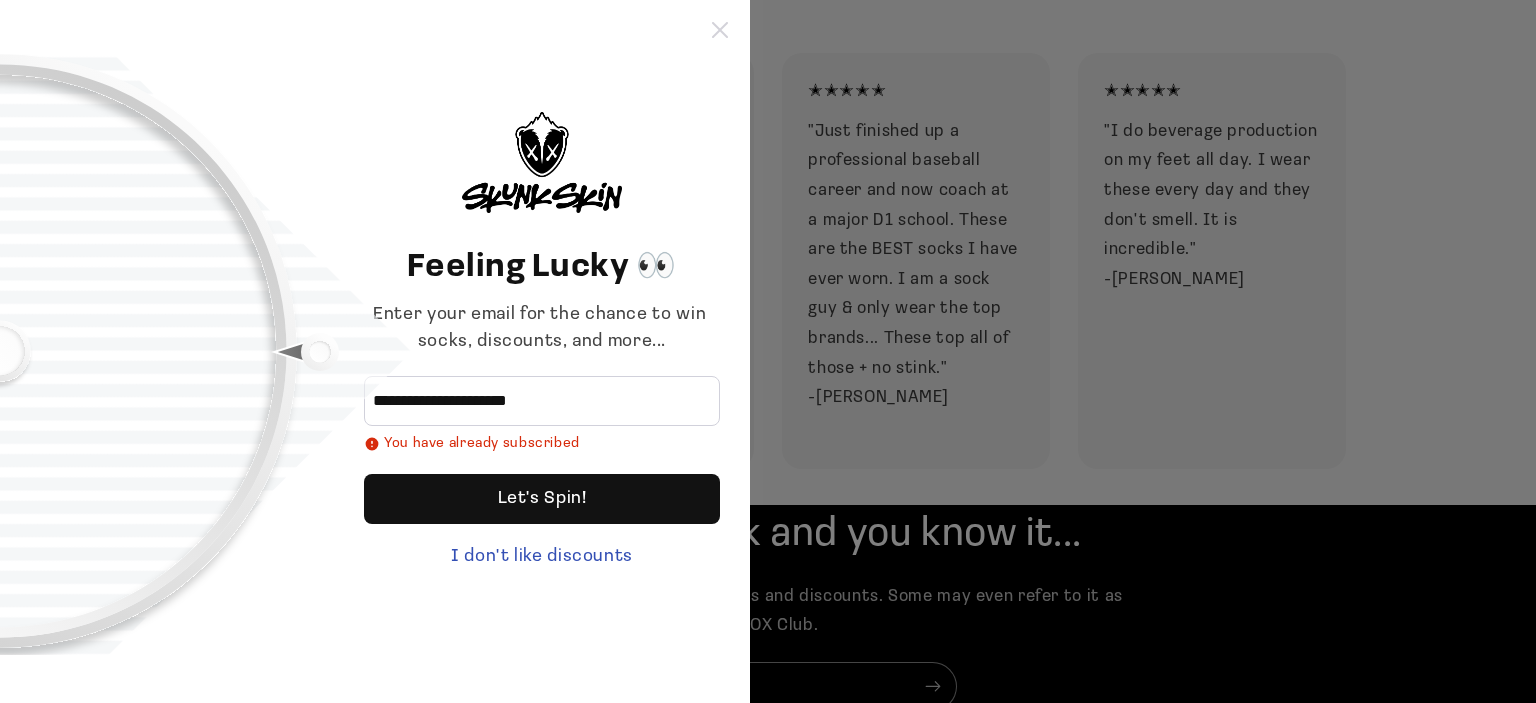 click 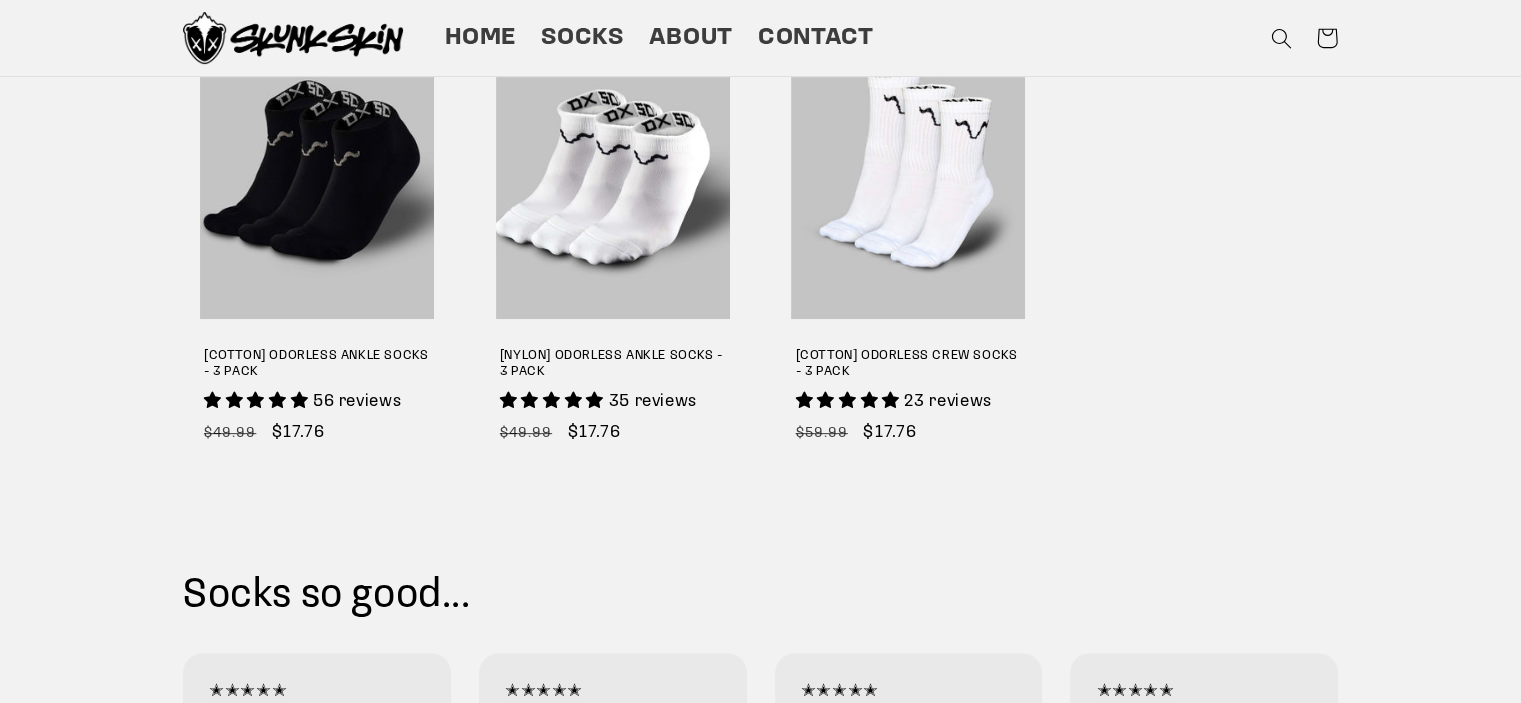 scroll, scrollTop: 600, scrollLeft: 0, axis: vertical 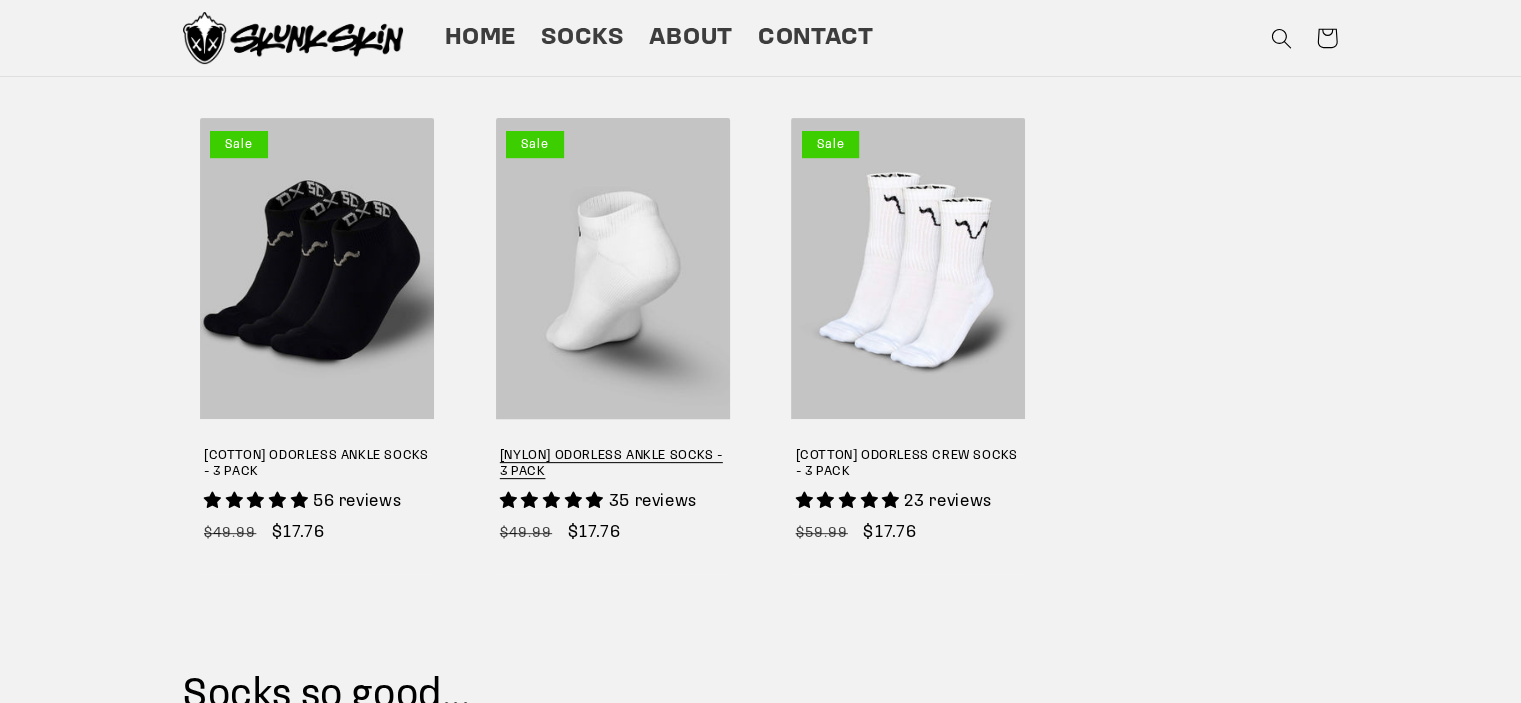 click on "[NYLON] ODORLESS ANKLE SOCKS - 3 PACK" at bounding box center [613, 465] 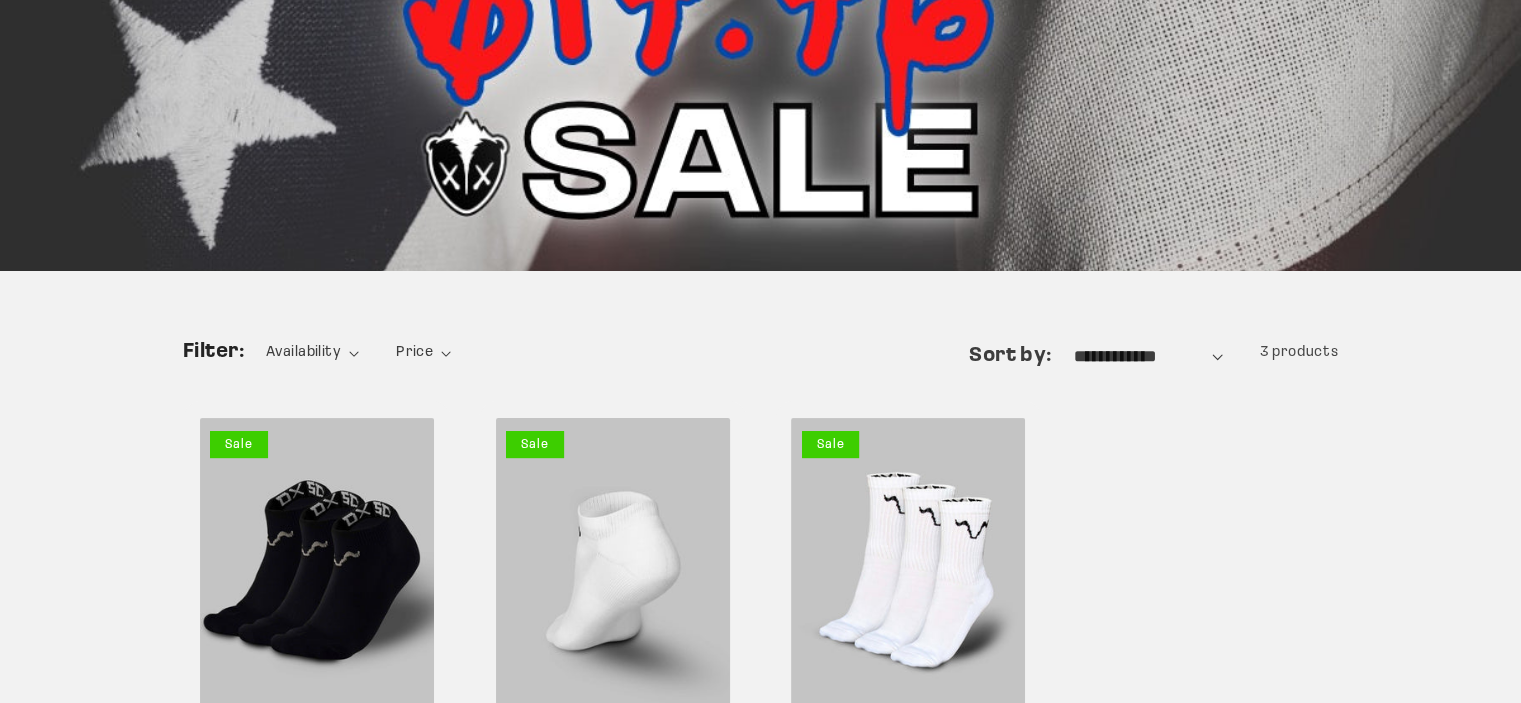 scroll, scrollTop: 500, scrollLeft: 0, axis: vertical 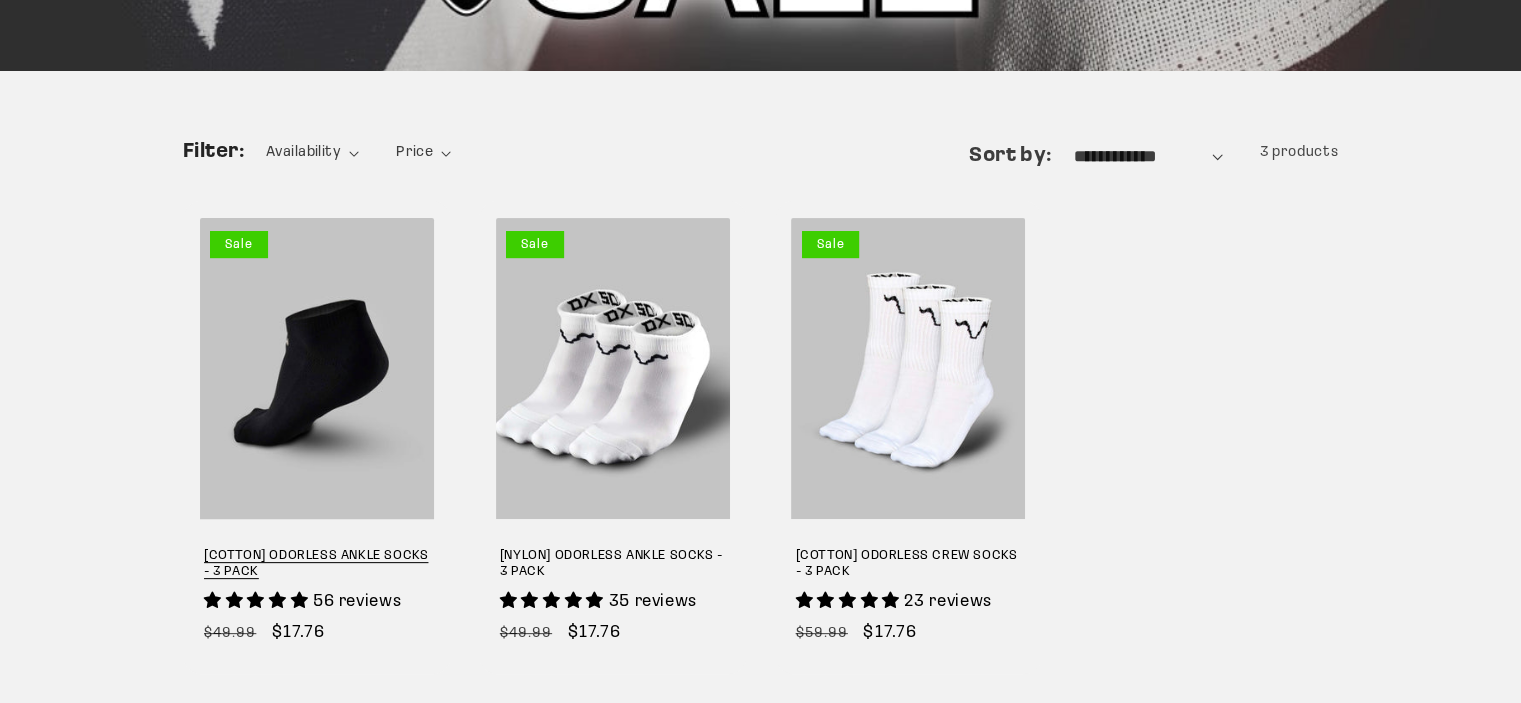 click on "[COTTON] ODORLESS ANKLE SOCKS - 3 PACK" at bounding box center [317, 565] 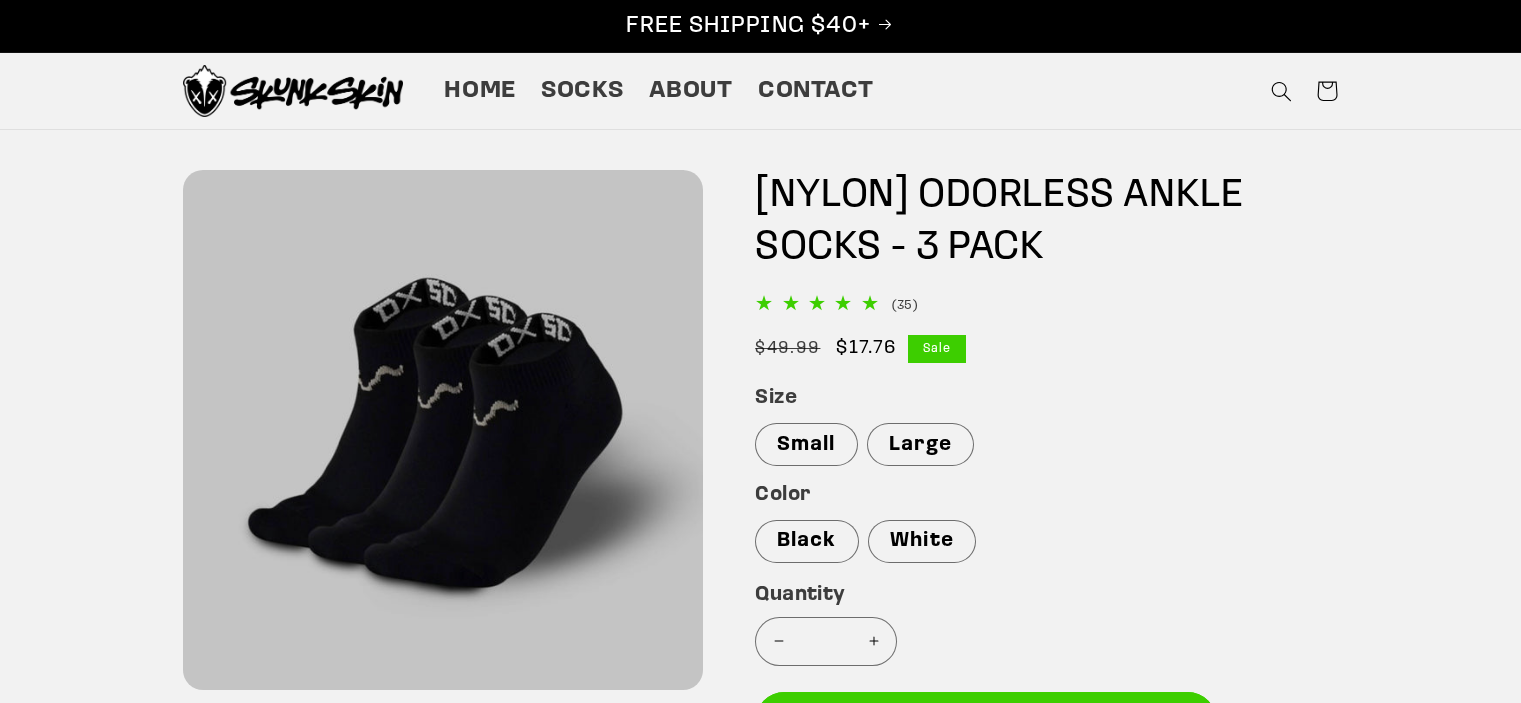 scroll, scrollTop: 0, scrollLeft: 0, axis: both 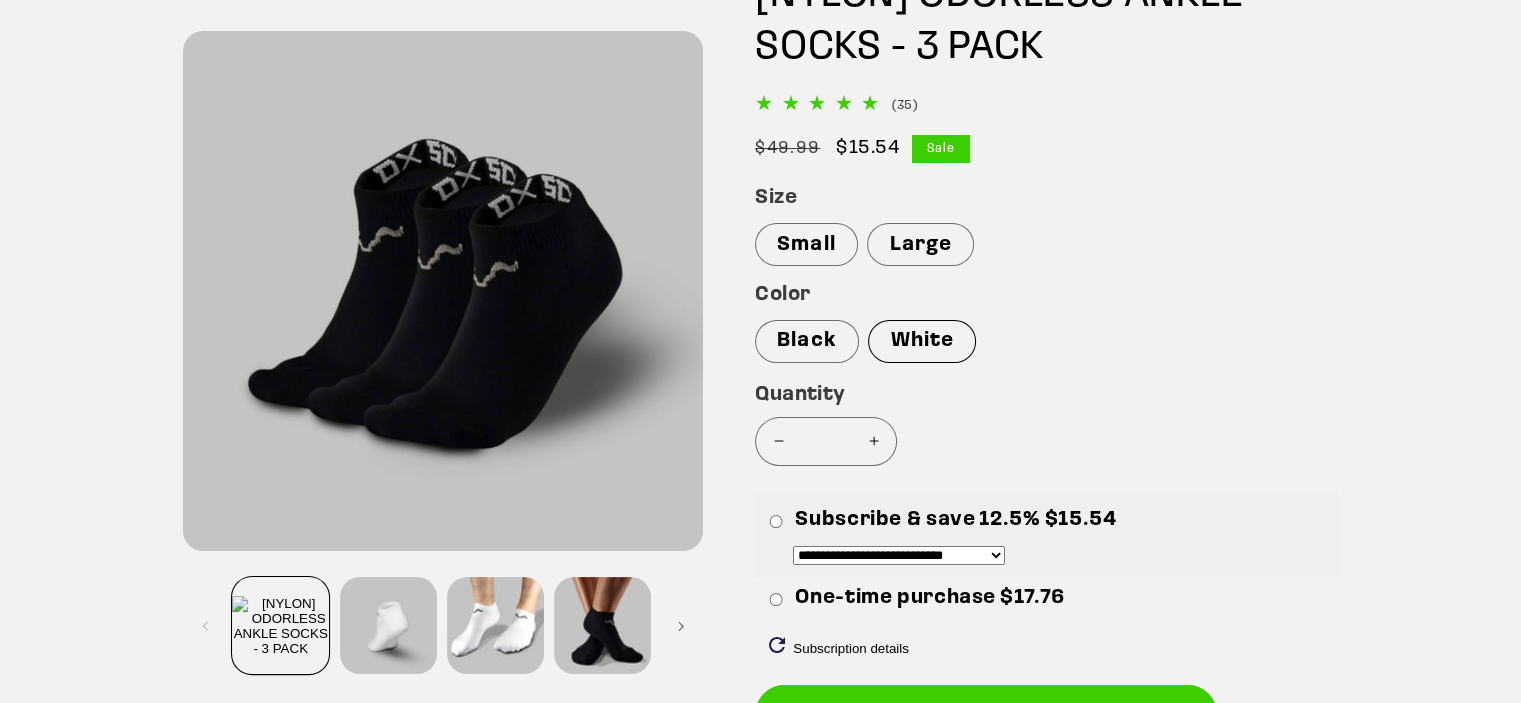 click on "White" at bounding box center (921, 341) 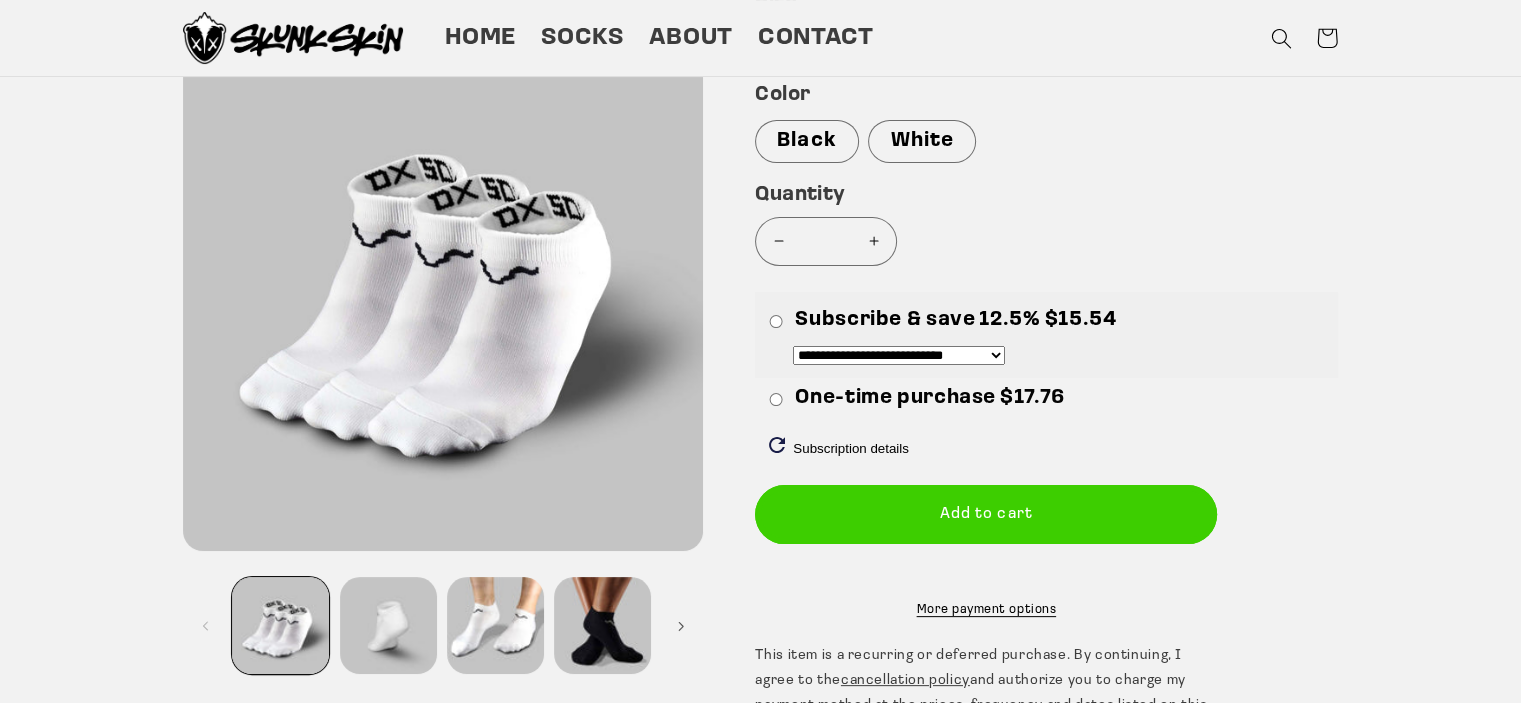 scroll, scrollTop: 0, scrollLeft: 0, axis: both 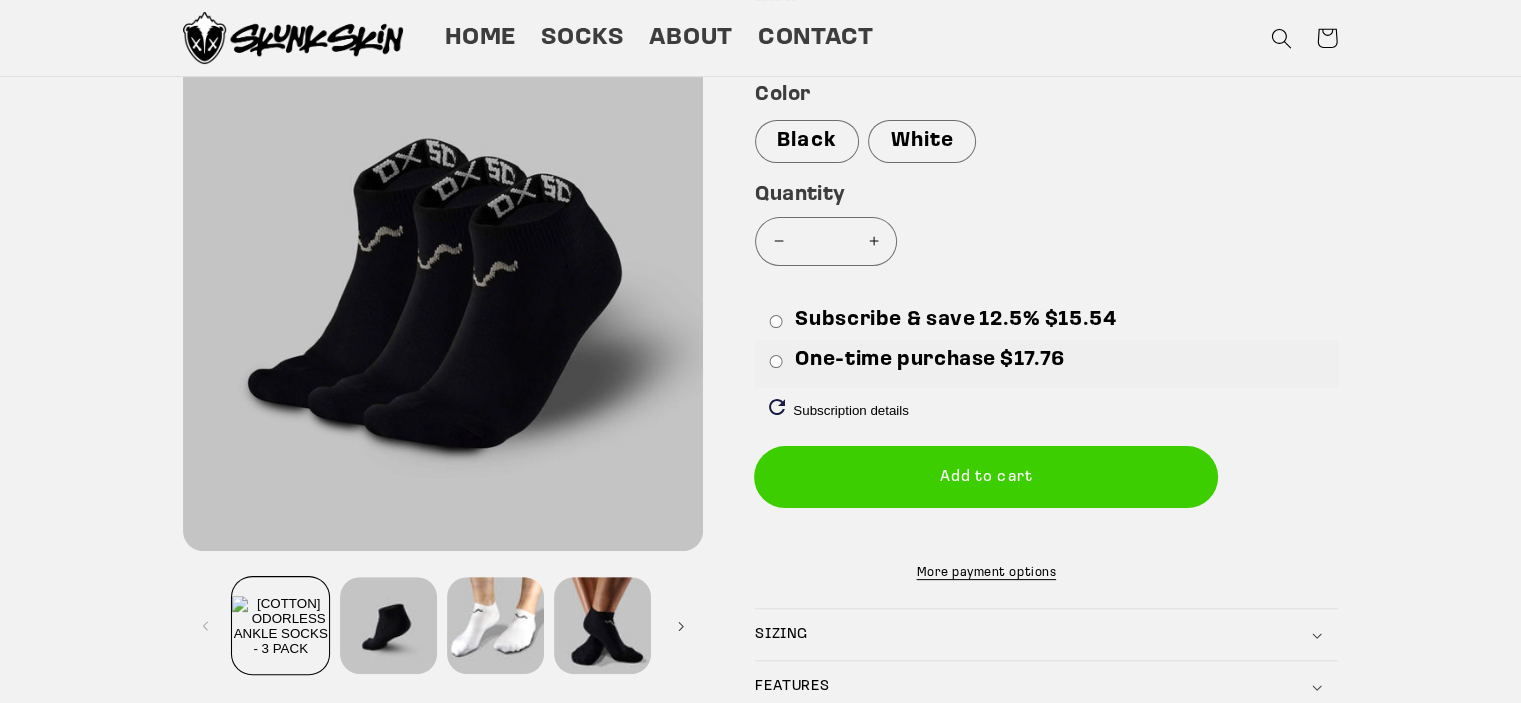 click on "Add to cart" at bounding box center (986, 476) 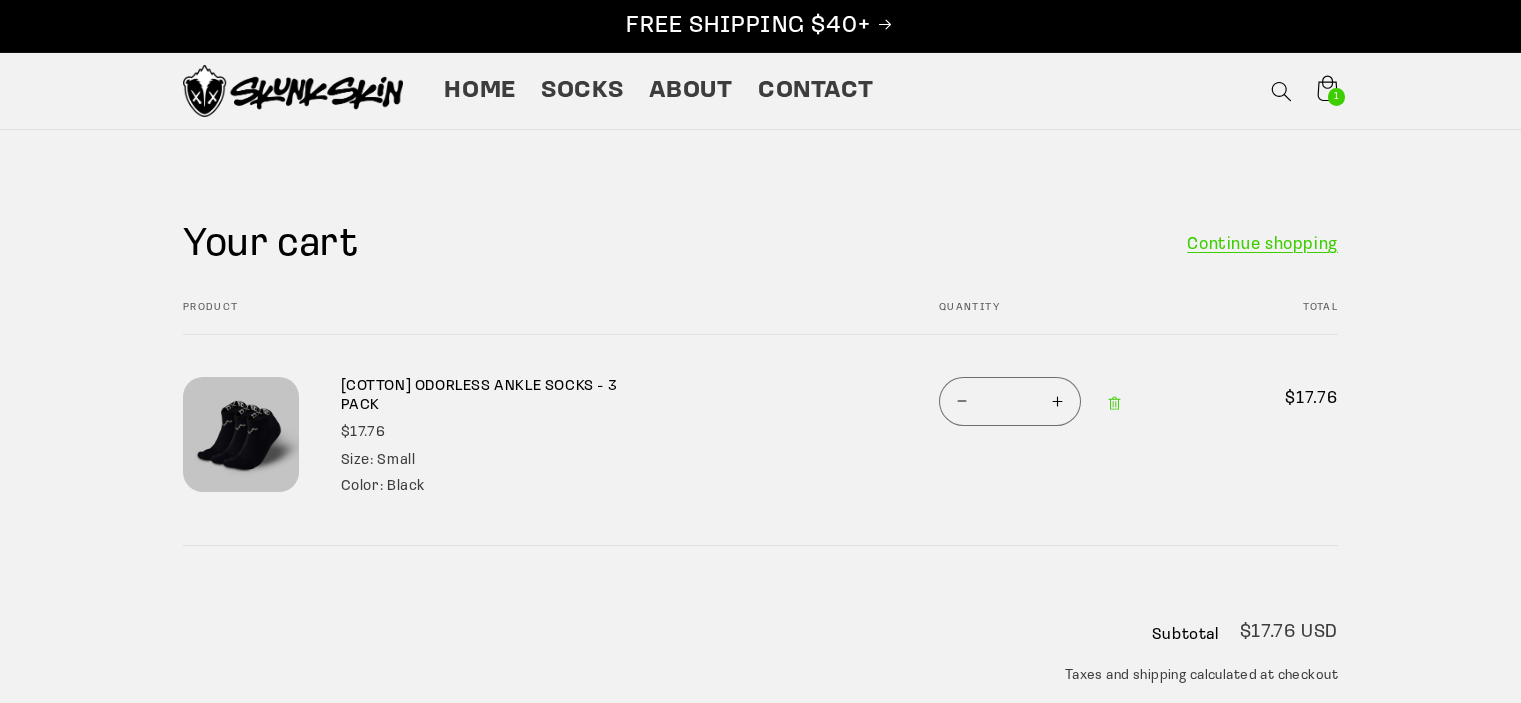 scroll, scrollTop: 0, scrollLeft: 0, axis: both 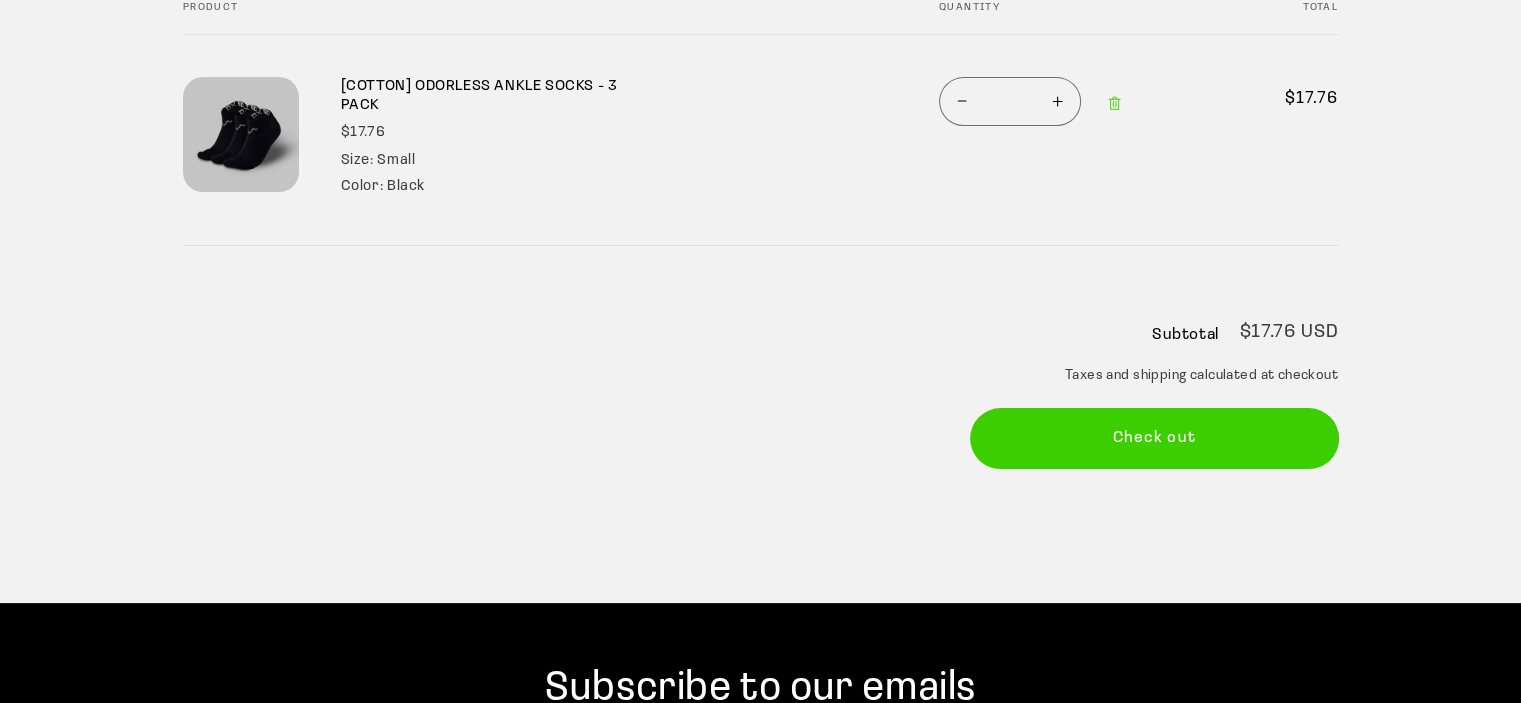 click on "Check out" at bounding box center (1155, 438) 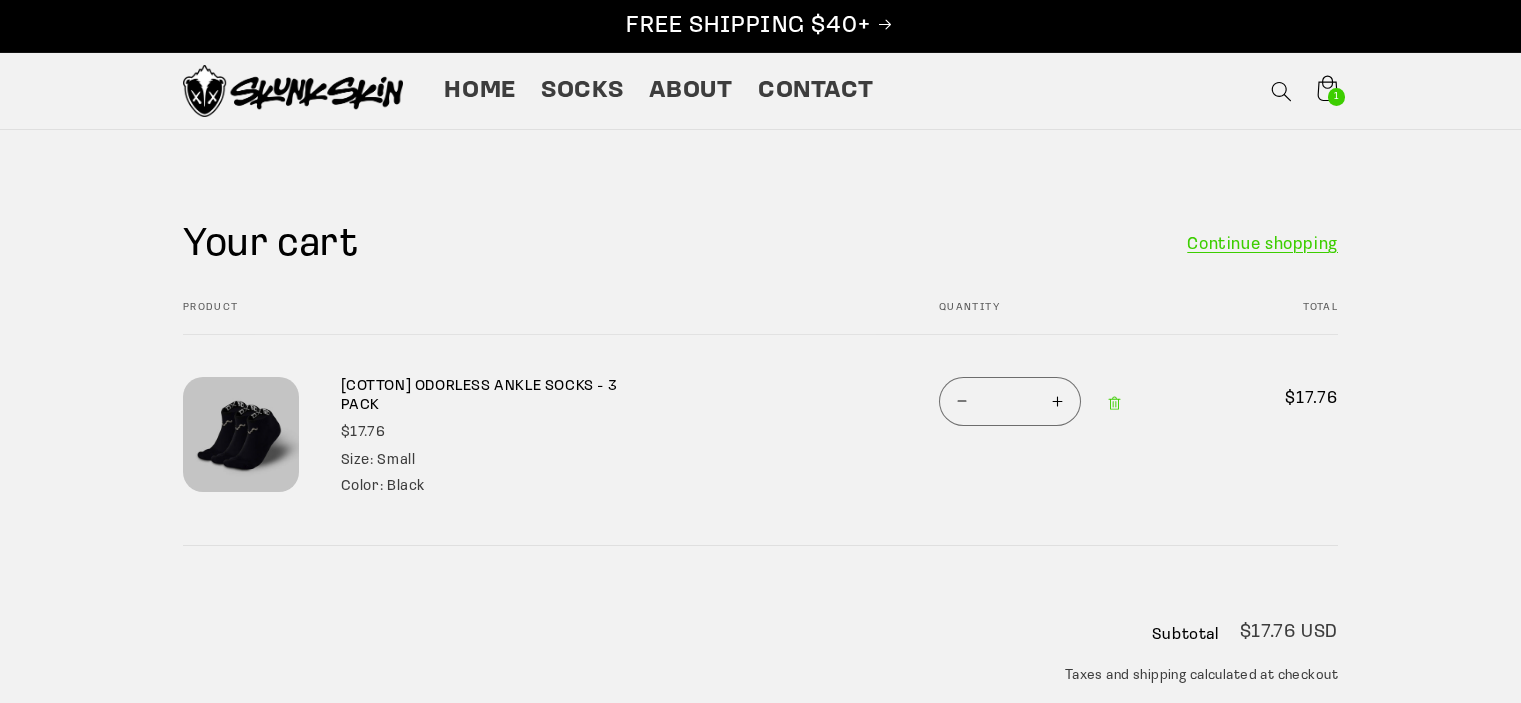 scroll, scrollTop: 300, scrollLeft: 0, axis: vertical 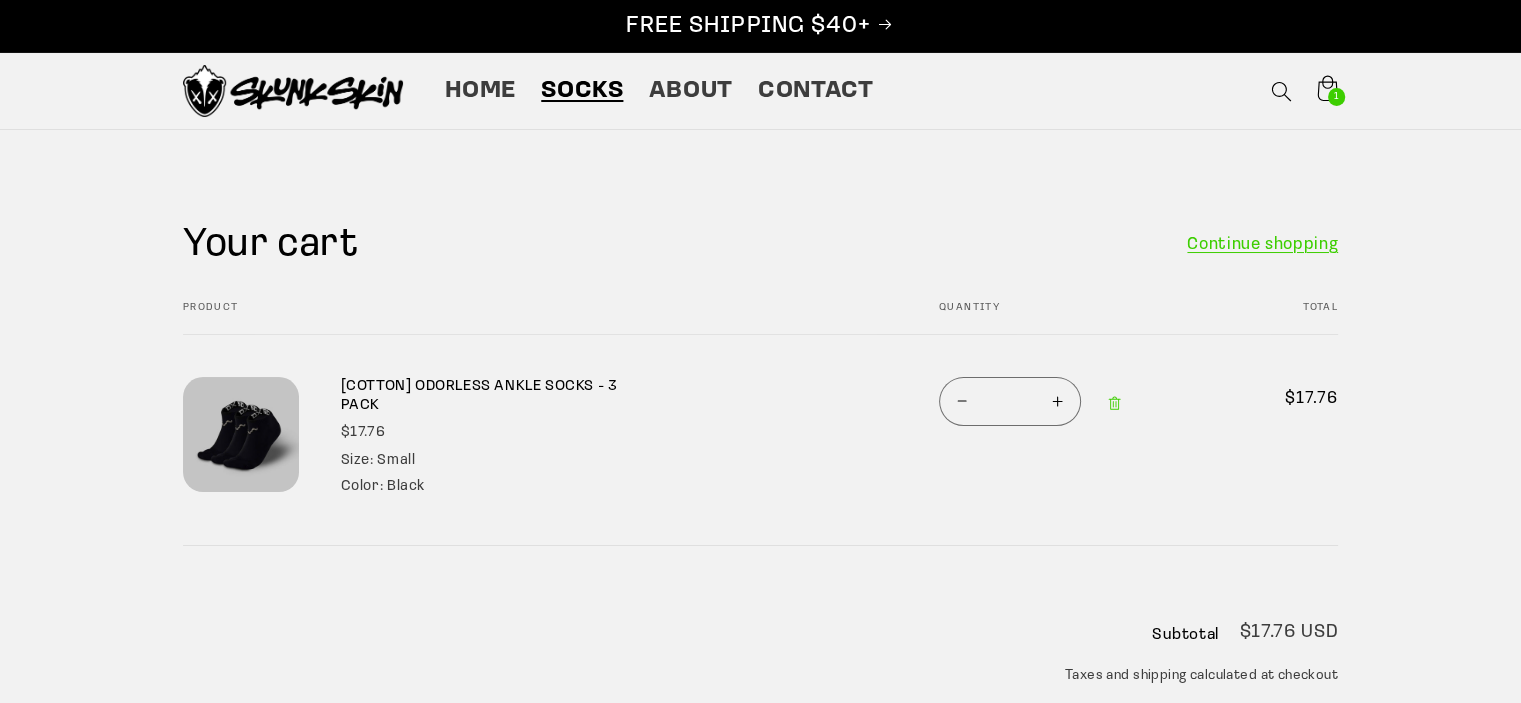 click on "Socks" at bounding box center (582, 91) 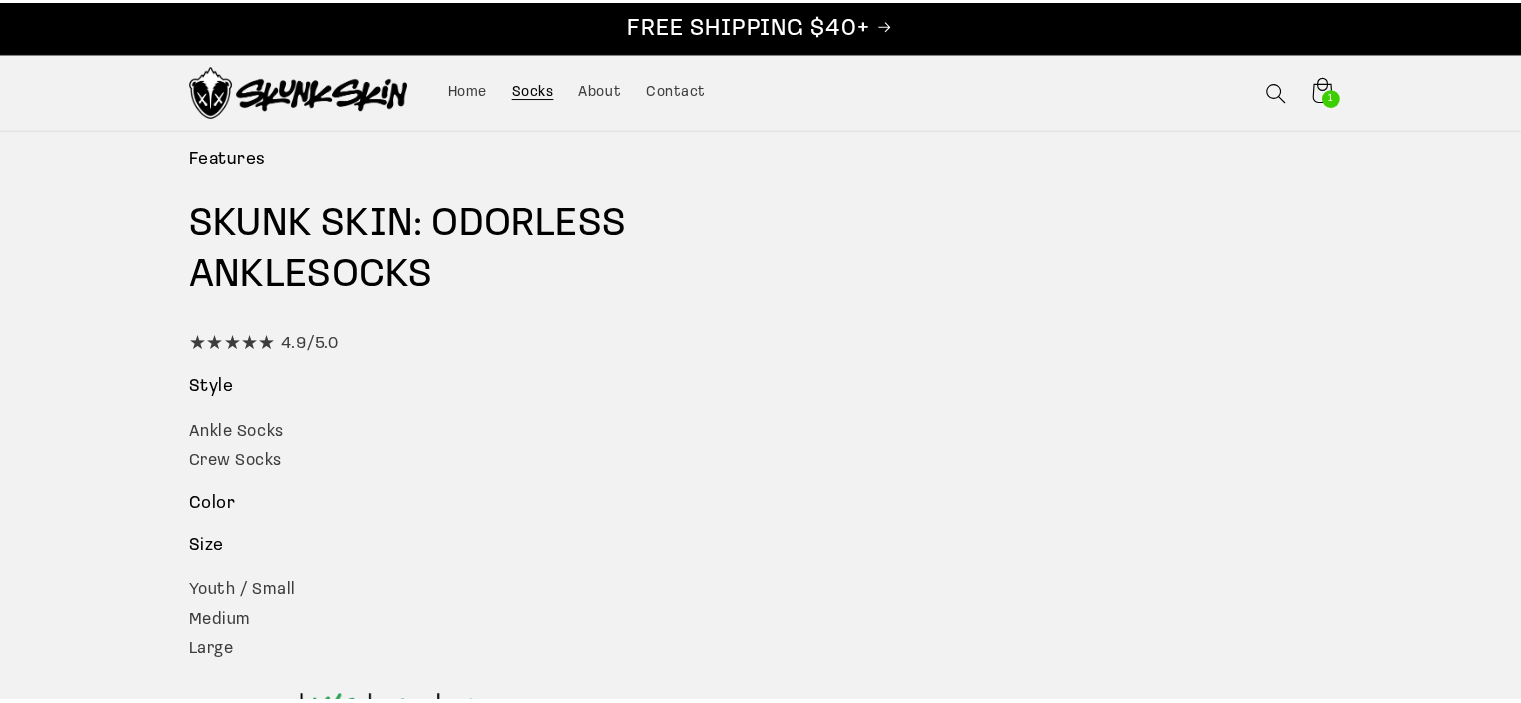 scroll, scrollTop: 0, scrollLeft: 0, axis: both 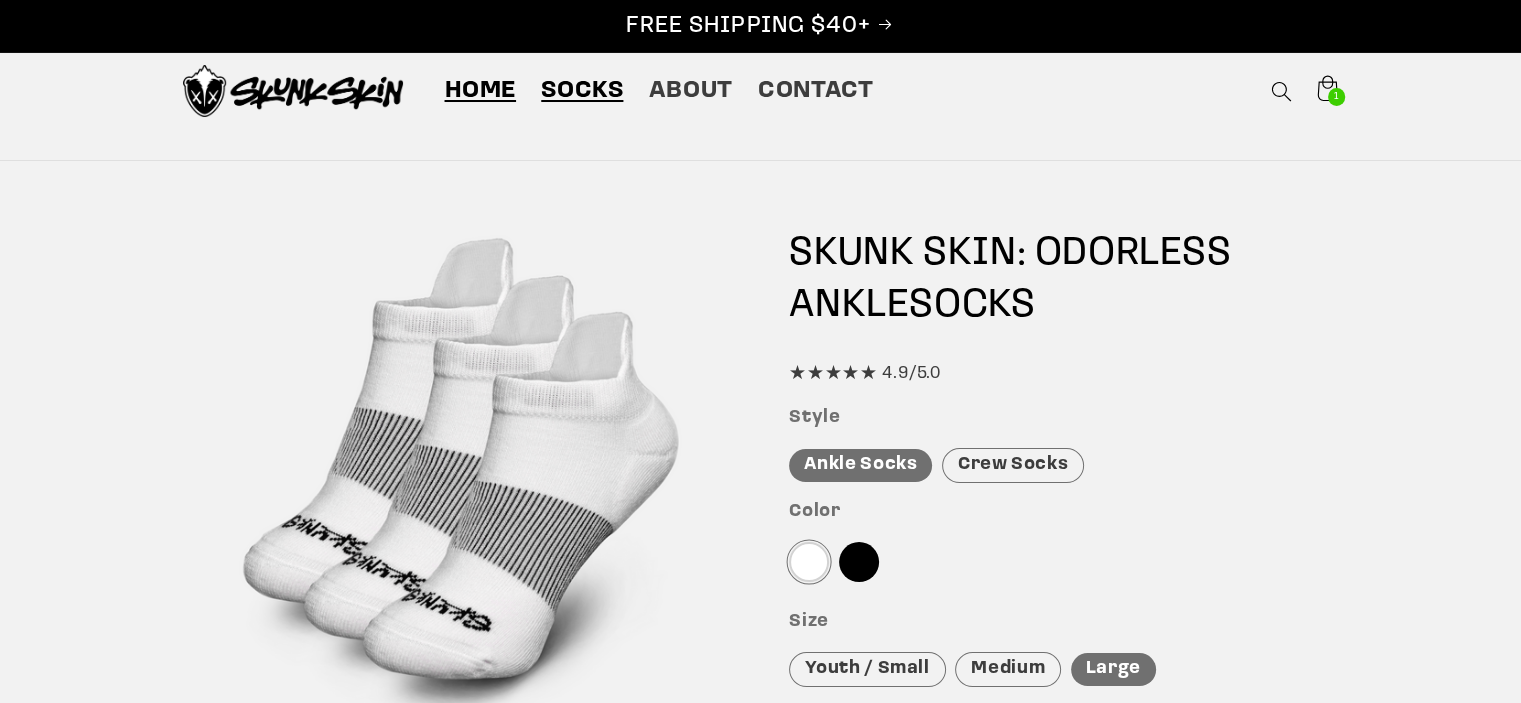 click on "Home" at bounding box center (480, 91) 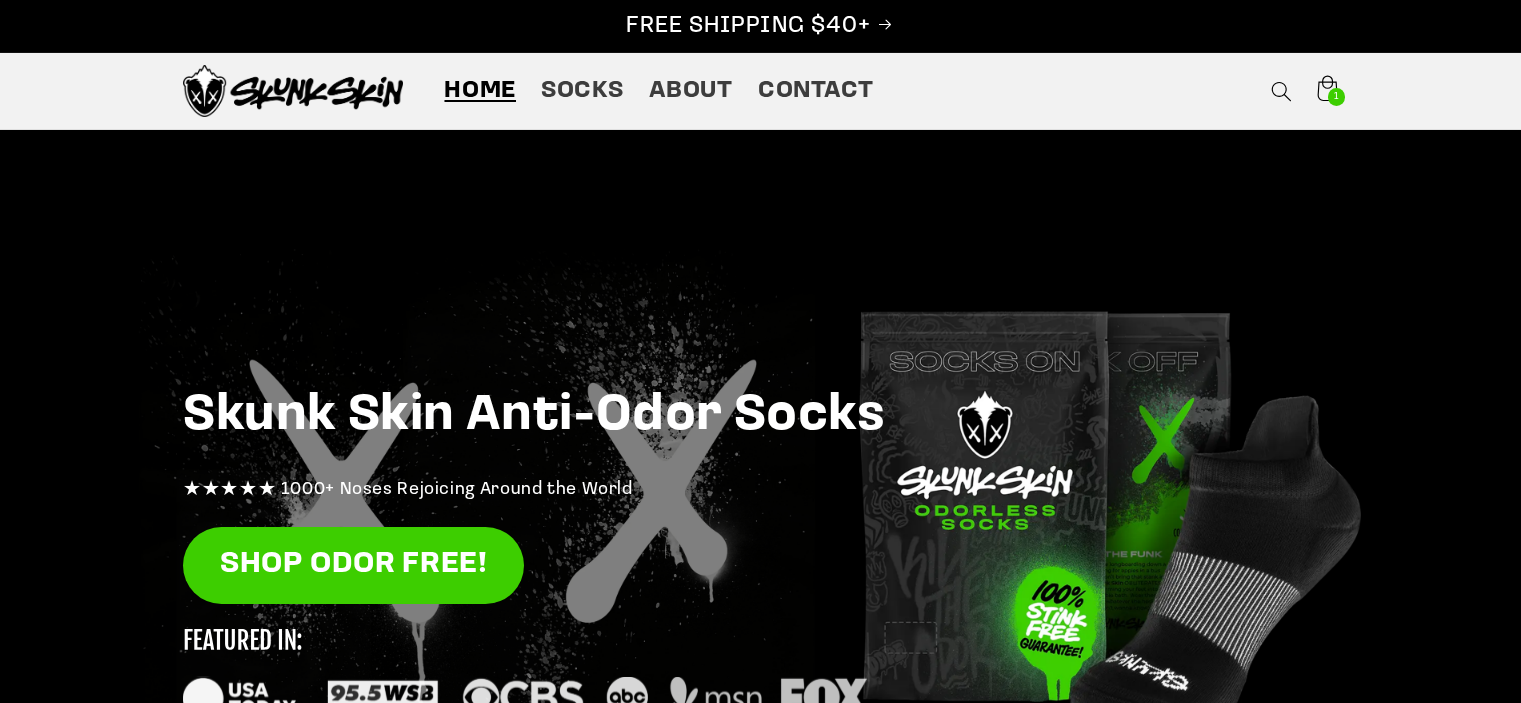 scroll, scrollTop: 0, scrollLeft: 0, axis: both 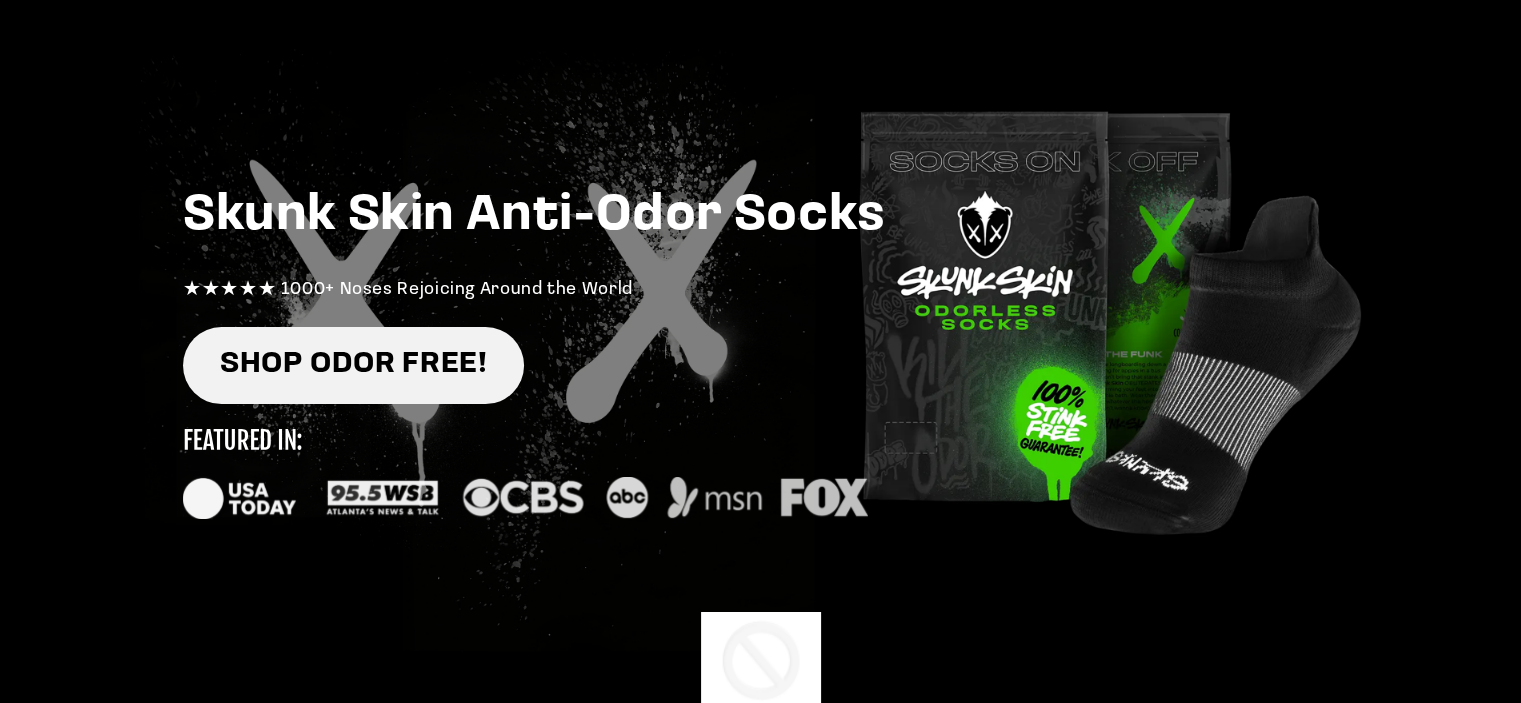 click on "SHOP ODOR FREE!" at bounding box center (353, 365) 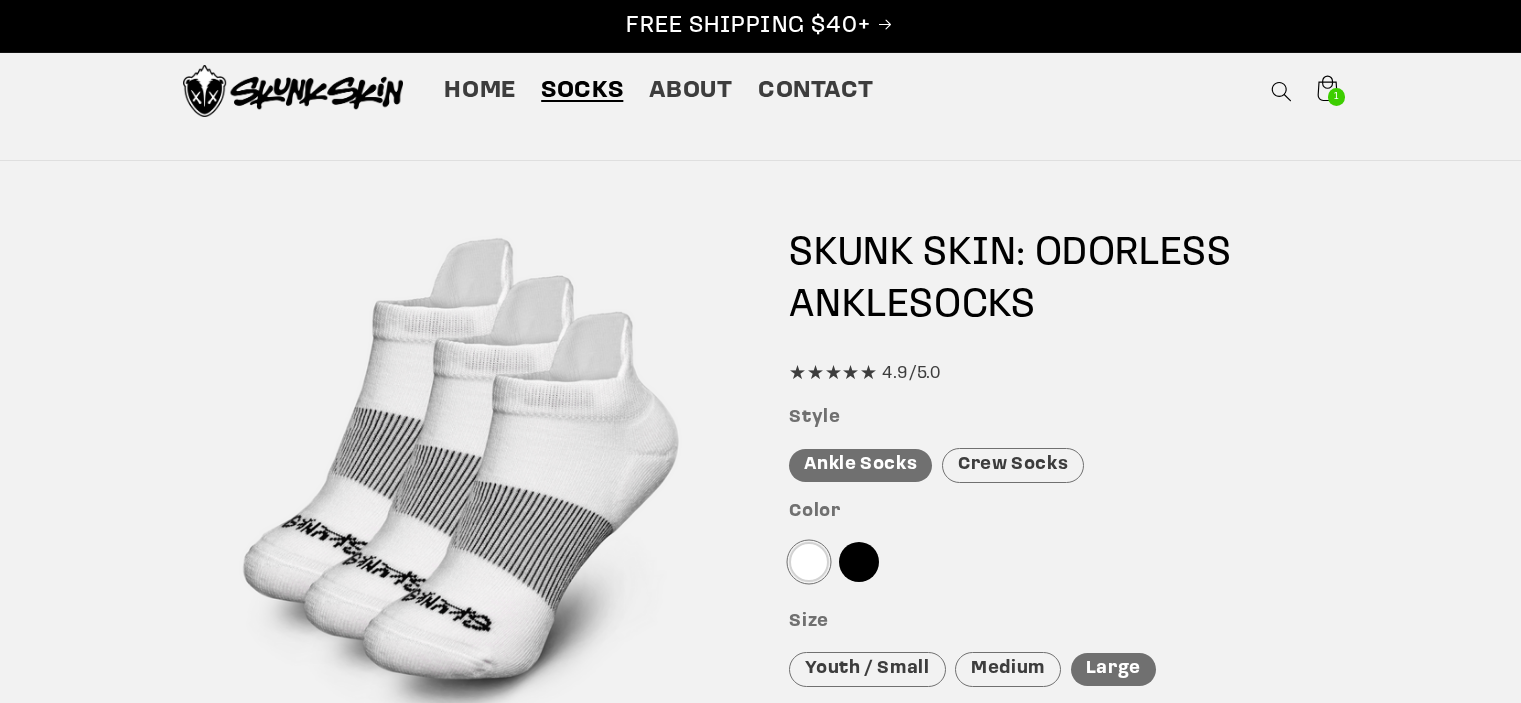 scroll, scrollTop: 0, scrollLeft: 0, axis: both 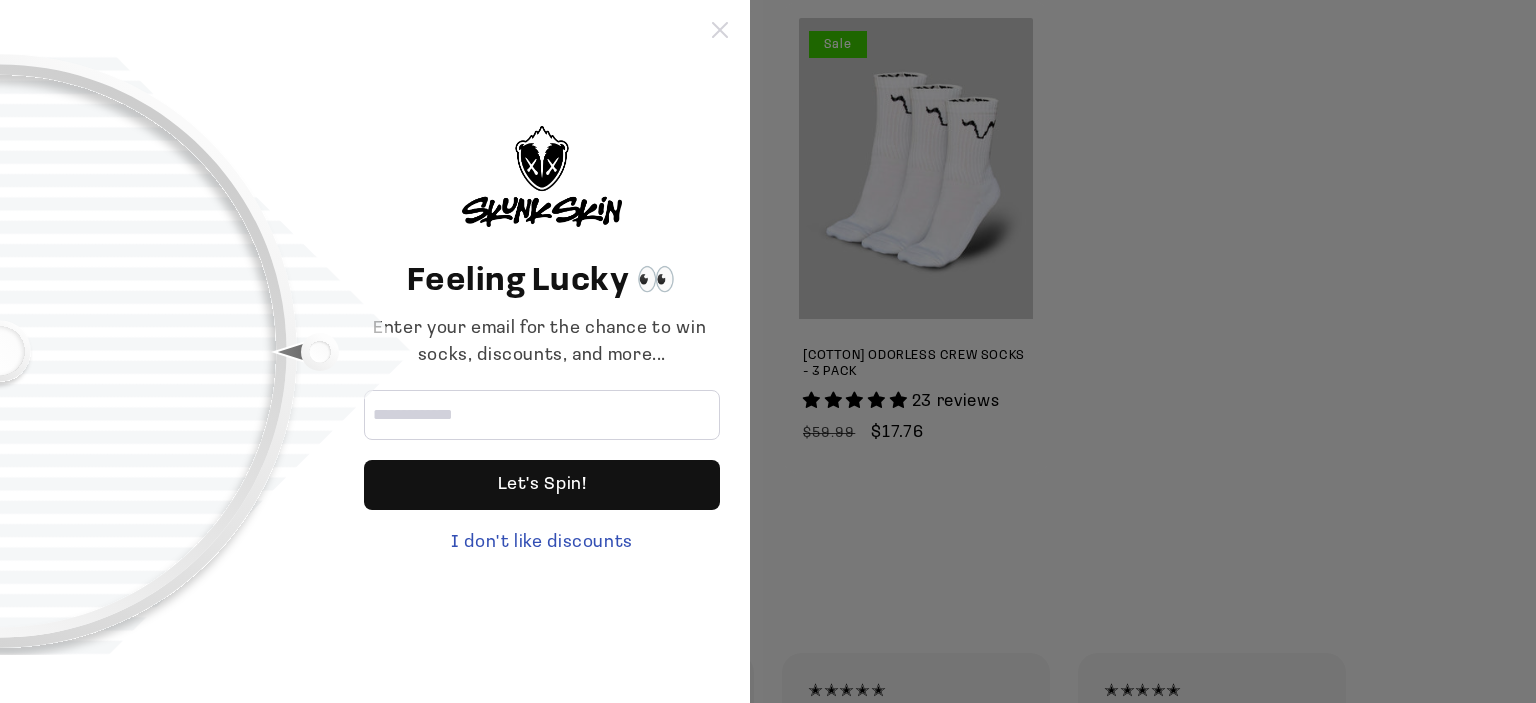 click 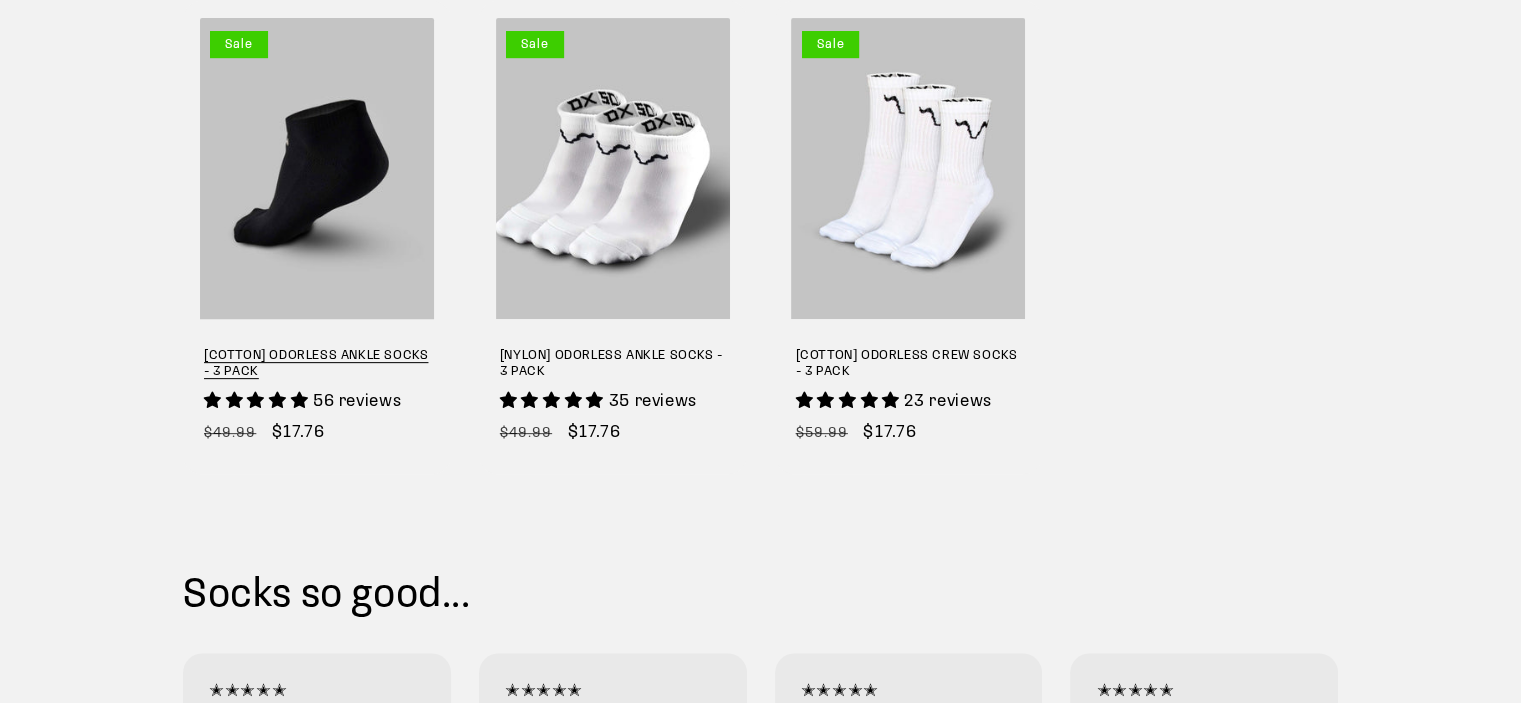 click on "[COTTON] ODORLESS ANKLE SOCKS - 3 PACK" at bounding box center [317, 365] 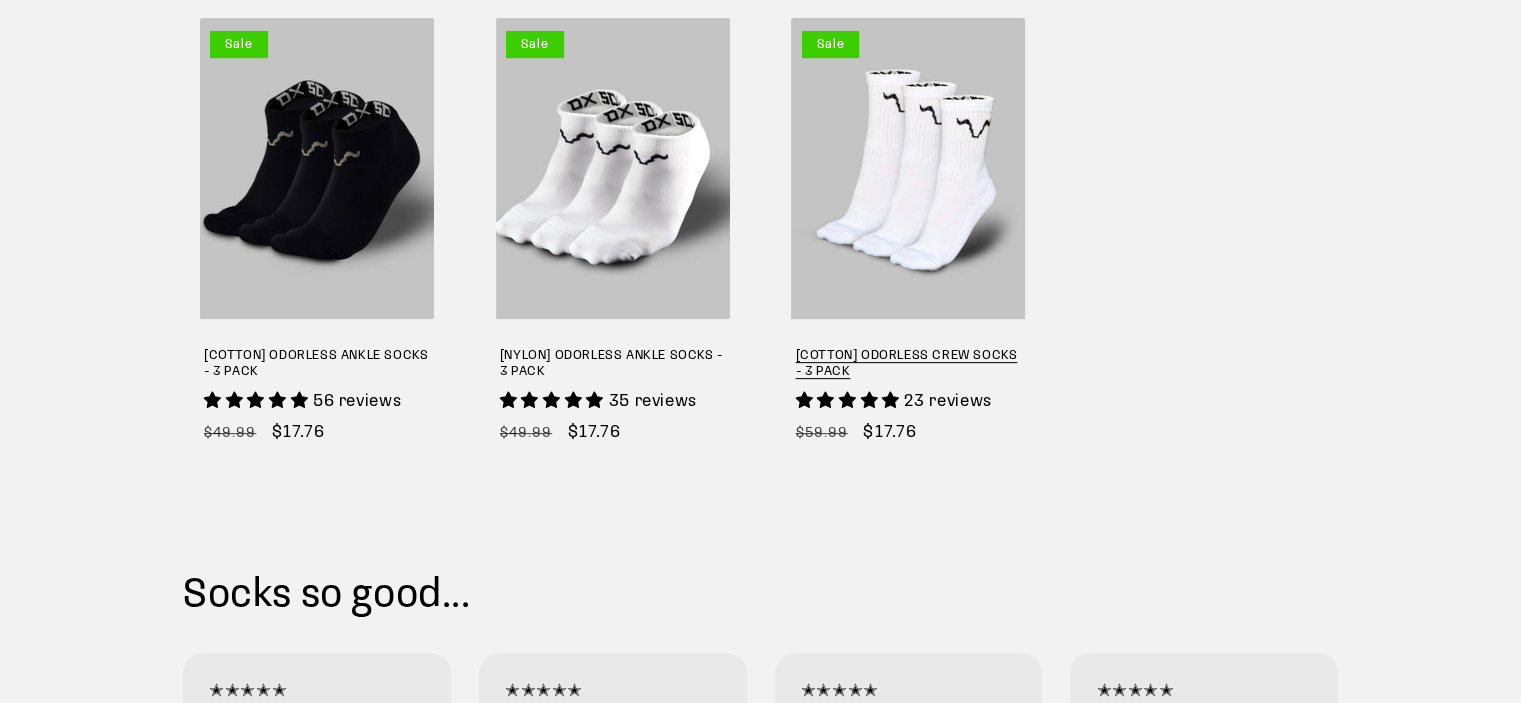 click on "[COTTON] ODORLESS CREW SOCKS - 3 PACK" at bounding box center (909, 365) 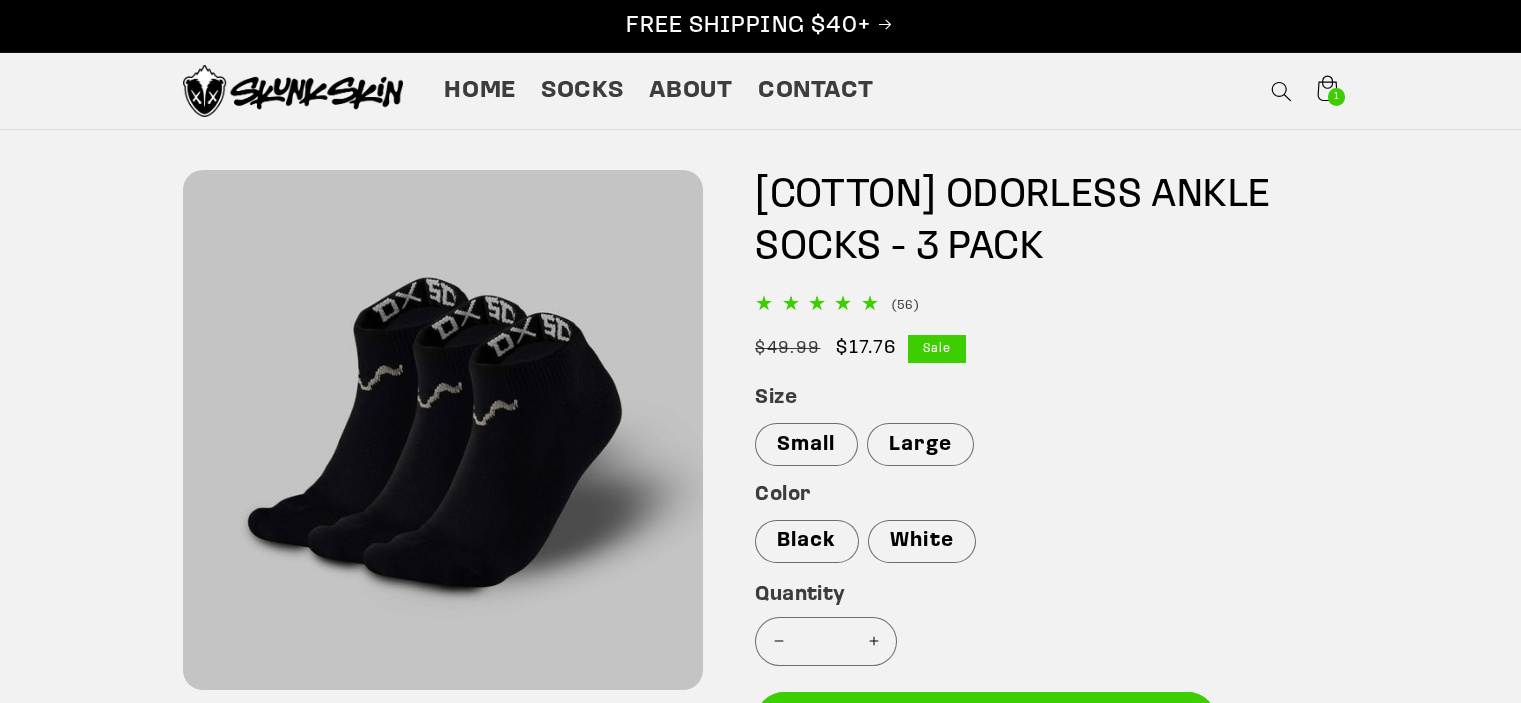 scroll, scrollTop: 0, scrollLeft: 0, axis: both 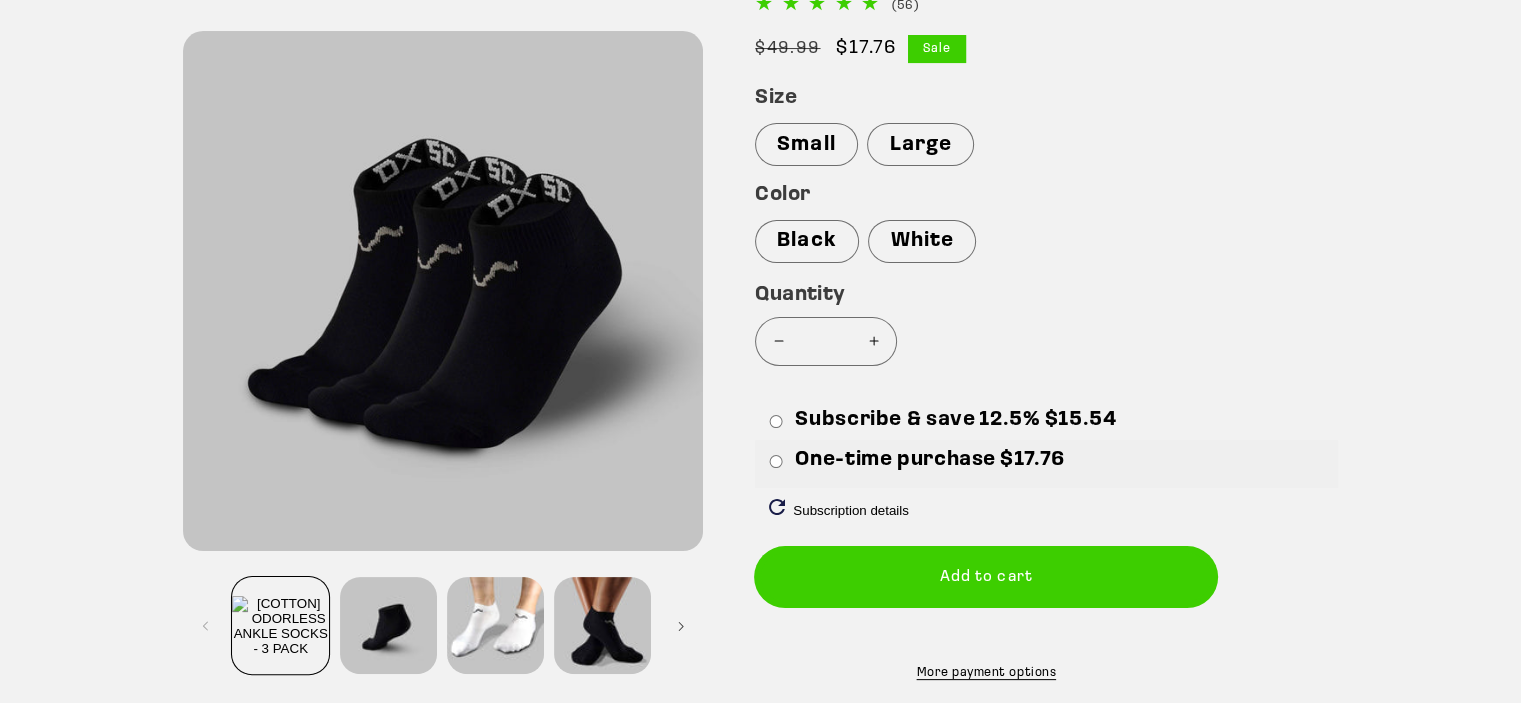 click on "Add to cart" at bounding box center (986, 576) 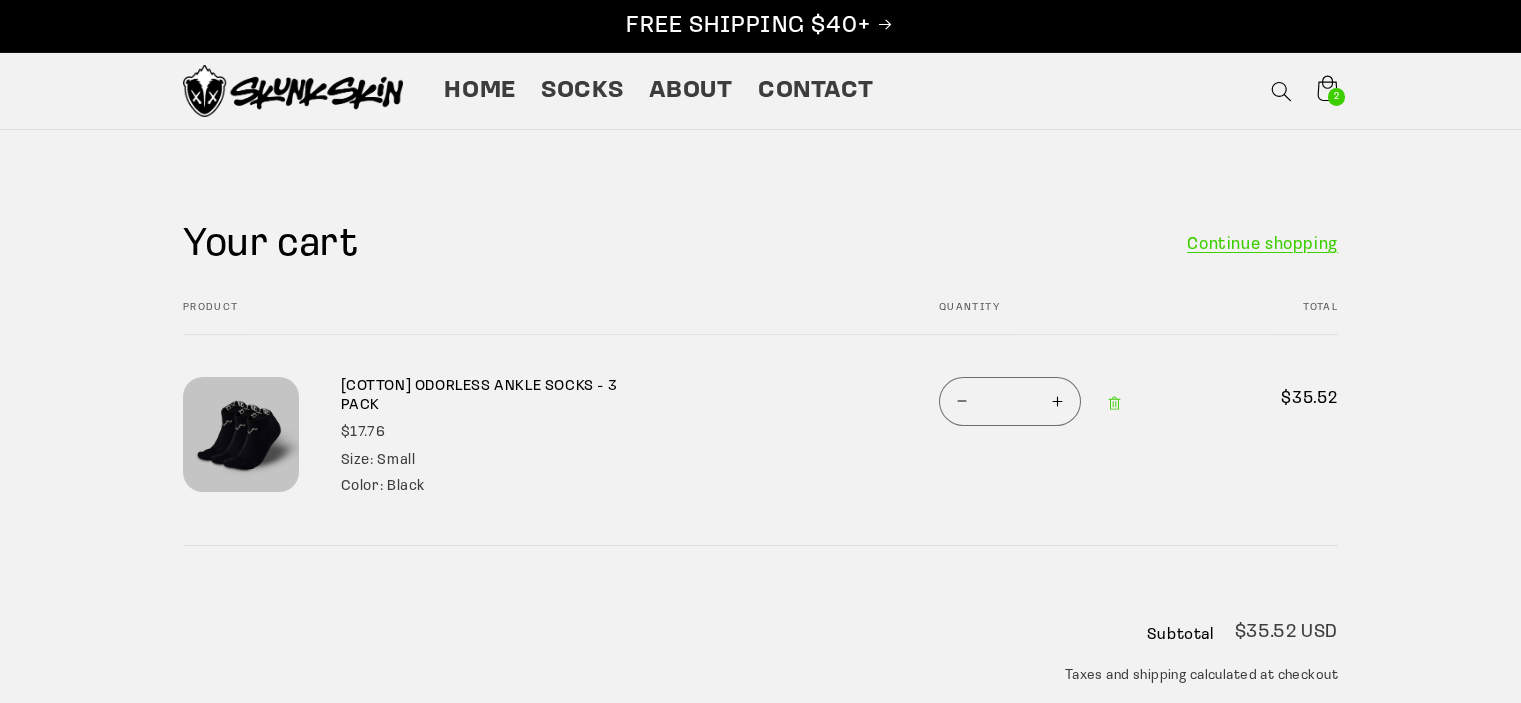 scroll, scrollTop: 0, scrollLeft: 0, axis: both 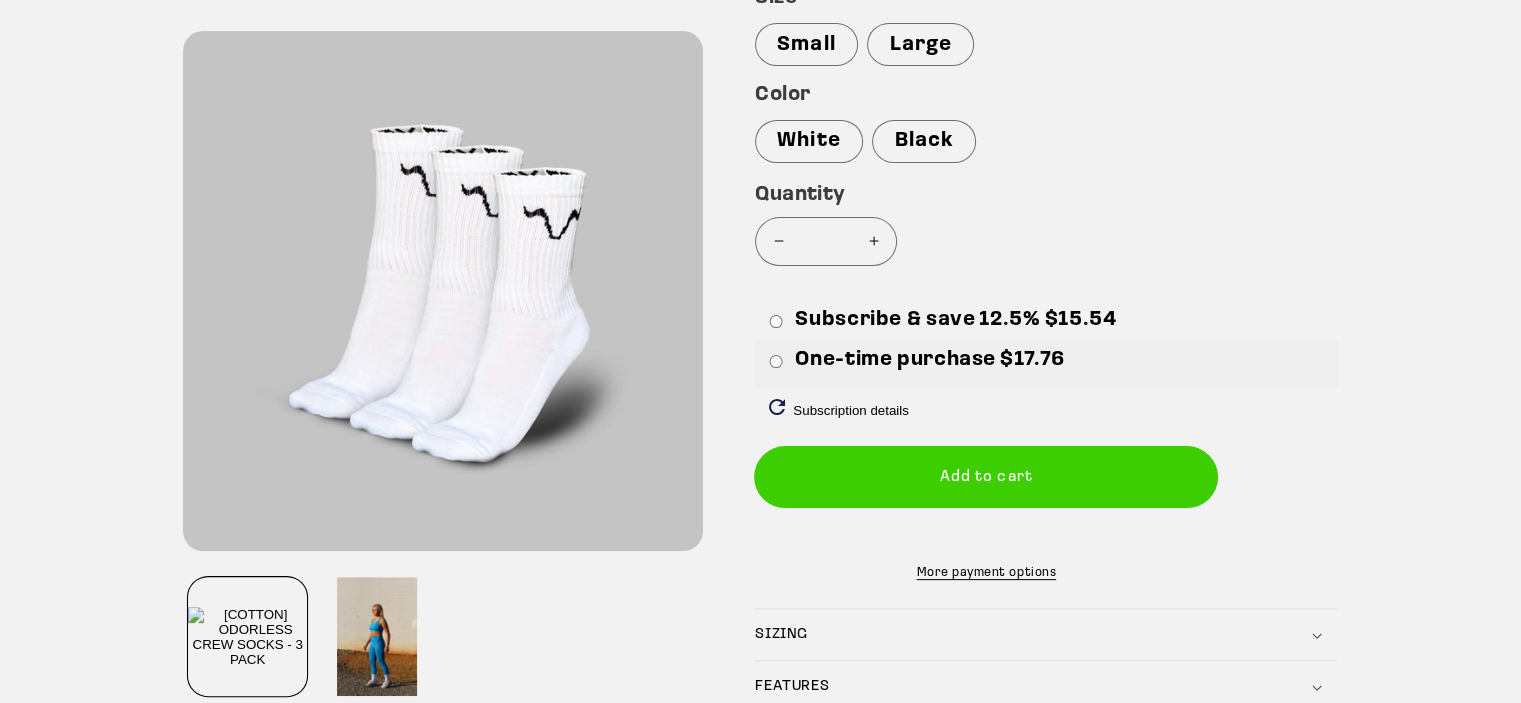 click on "Add to cart" at bounding box center (986, 476) 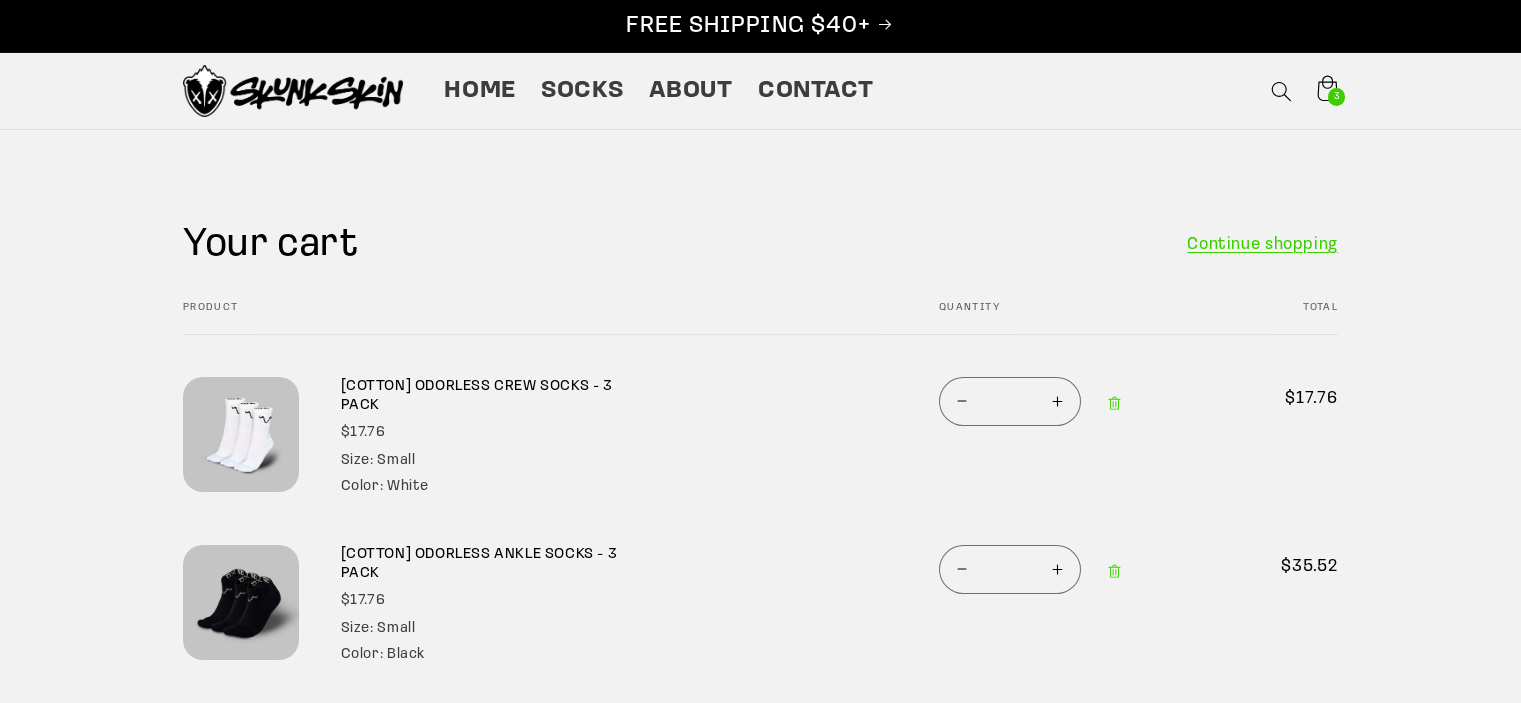 scroll, scrollTop: 0, scrollLeft: 0, axis: both 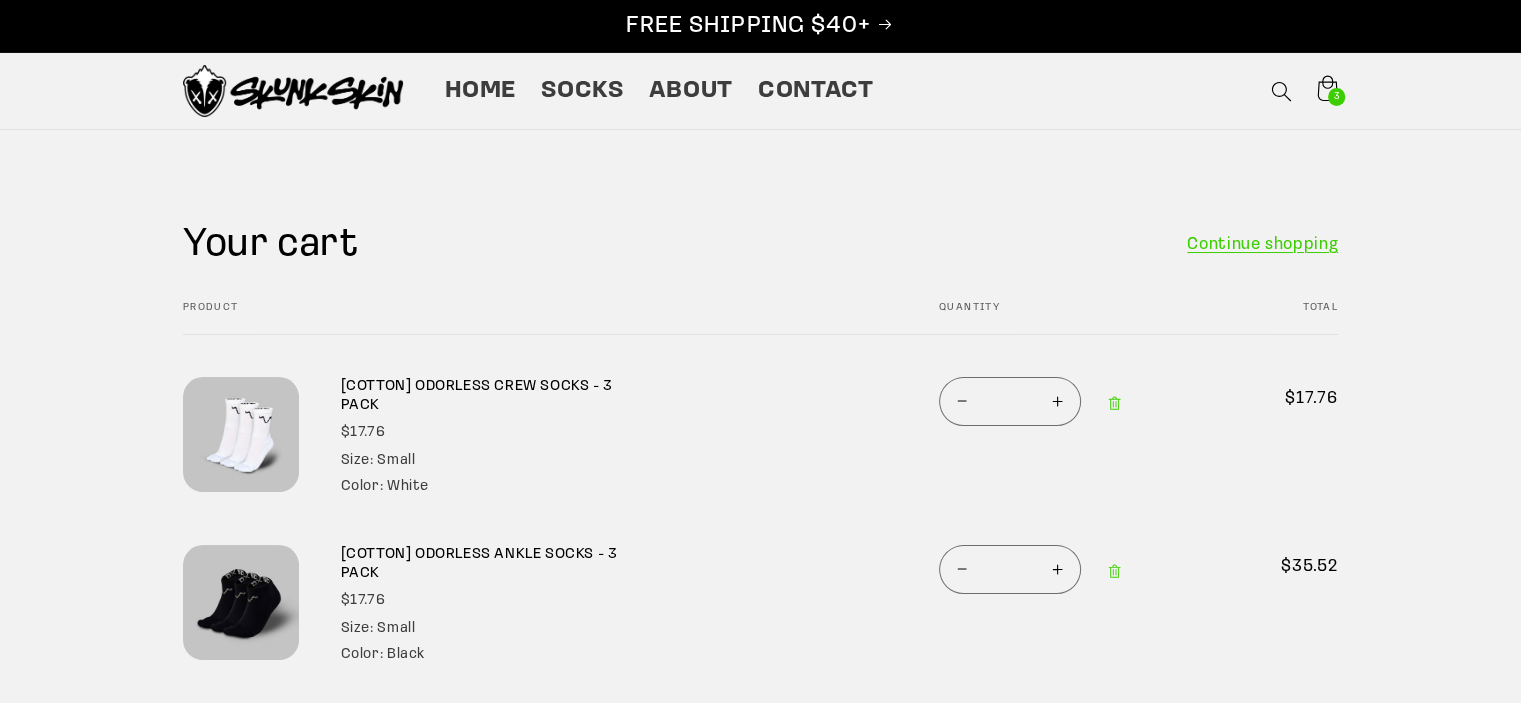 click on "Decrease quantity for [COTTON] ODORLESS ANKLE SOCKS - 3 PACK" at bounding box center [962, 569] 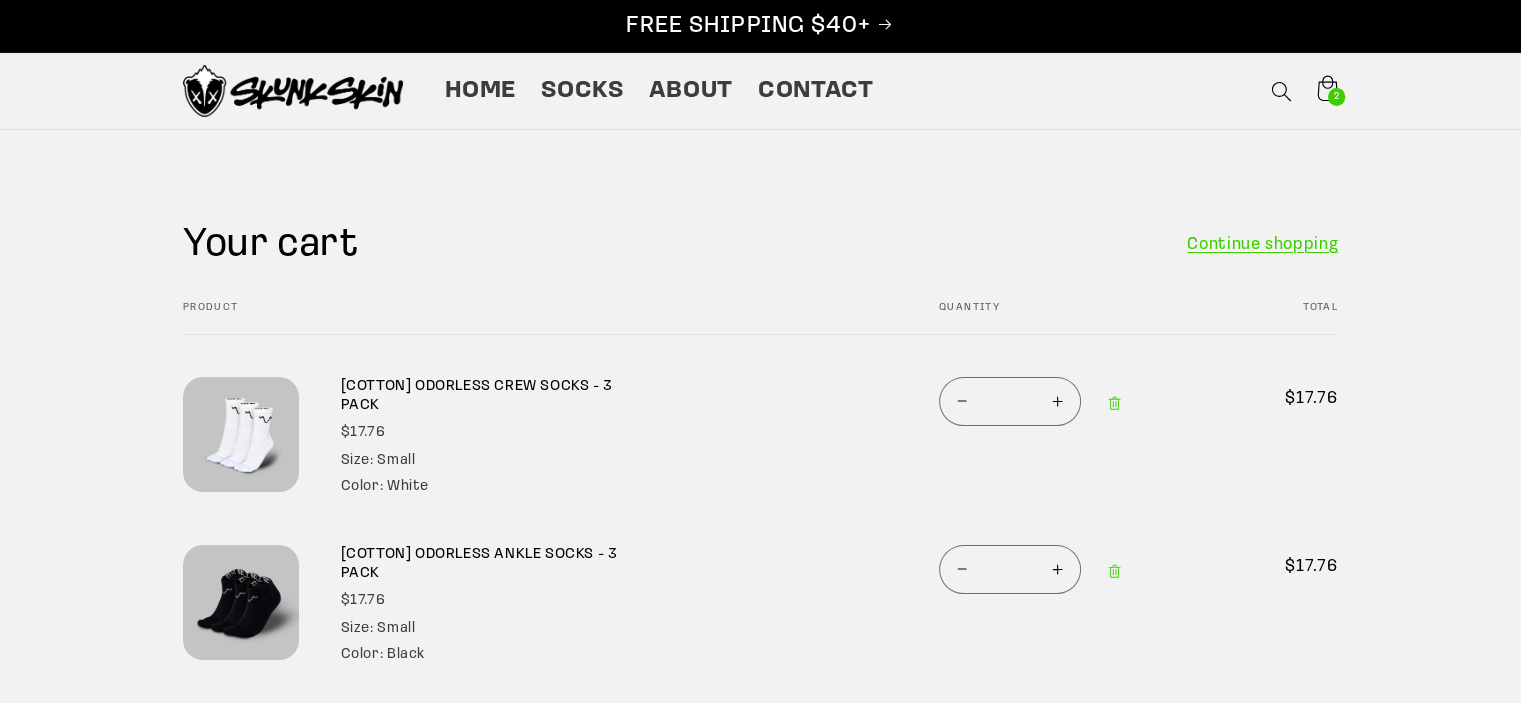click on "Increase quantity for [COTTON] ODORLESS CREW SOCKS - 3 PACK" at bounding box center (1057, 401) 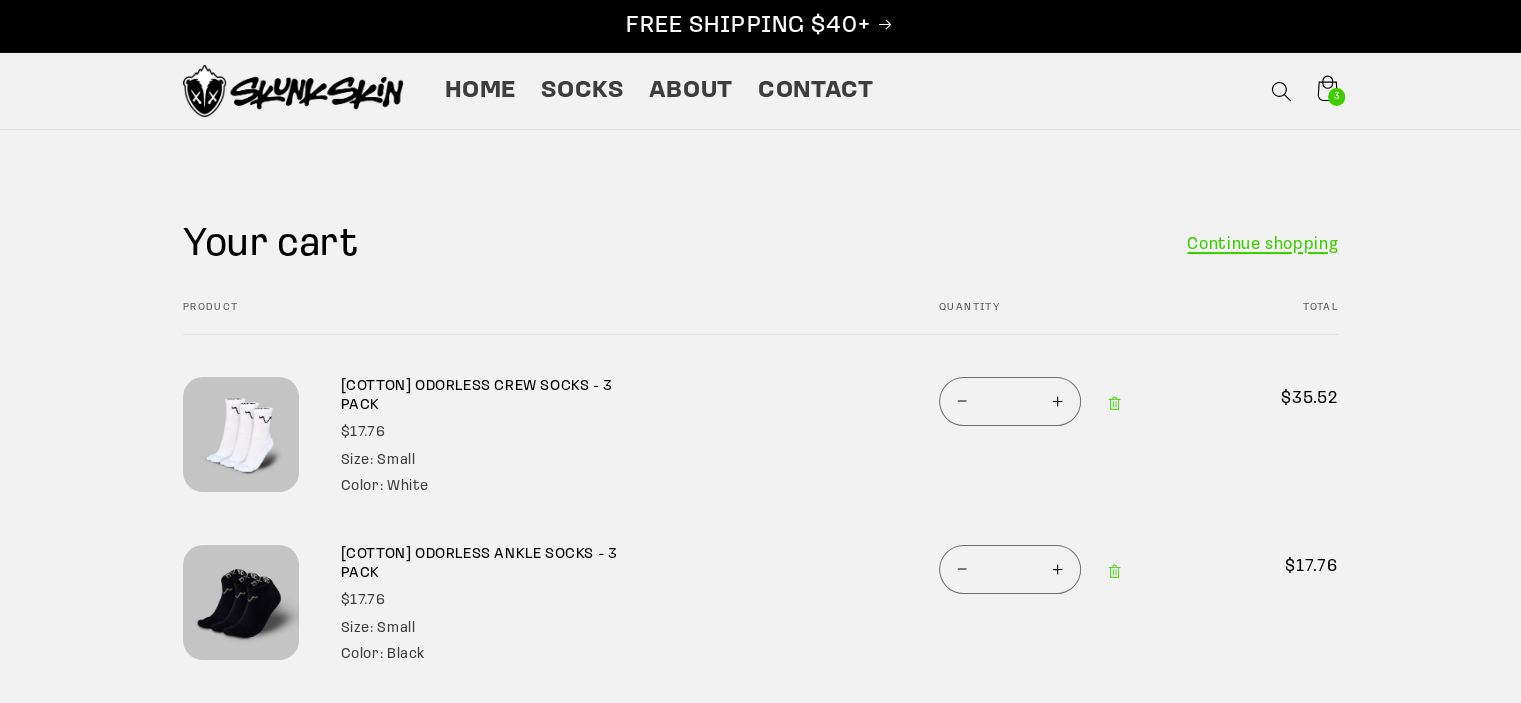 click on "Continue shopping" at bounding box center (1262, 245) 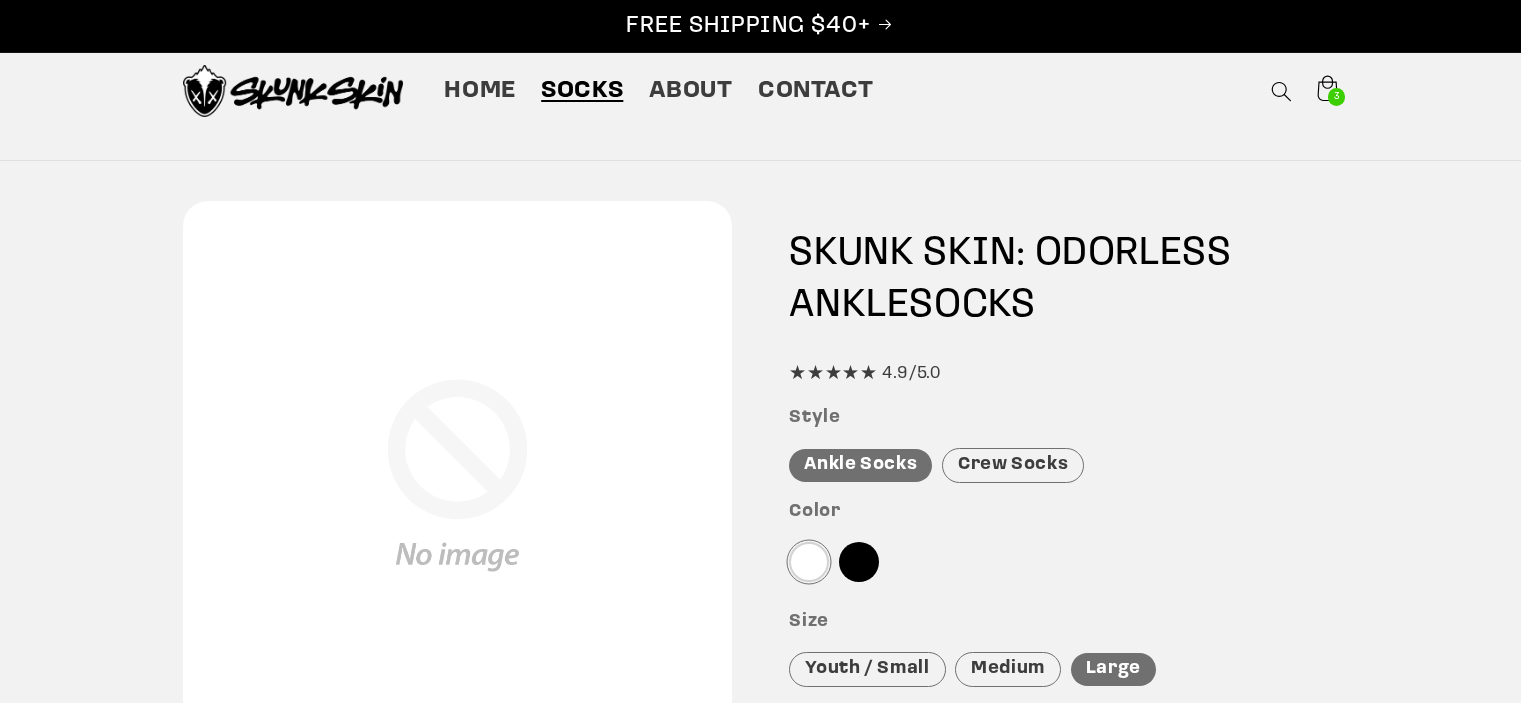 scroll, scrollTop: 0, scrollLeft: 0, axis: both 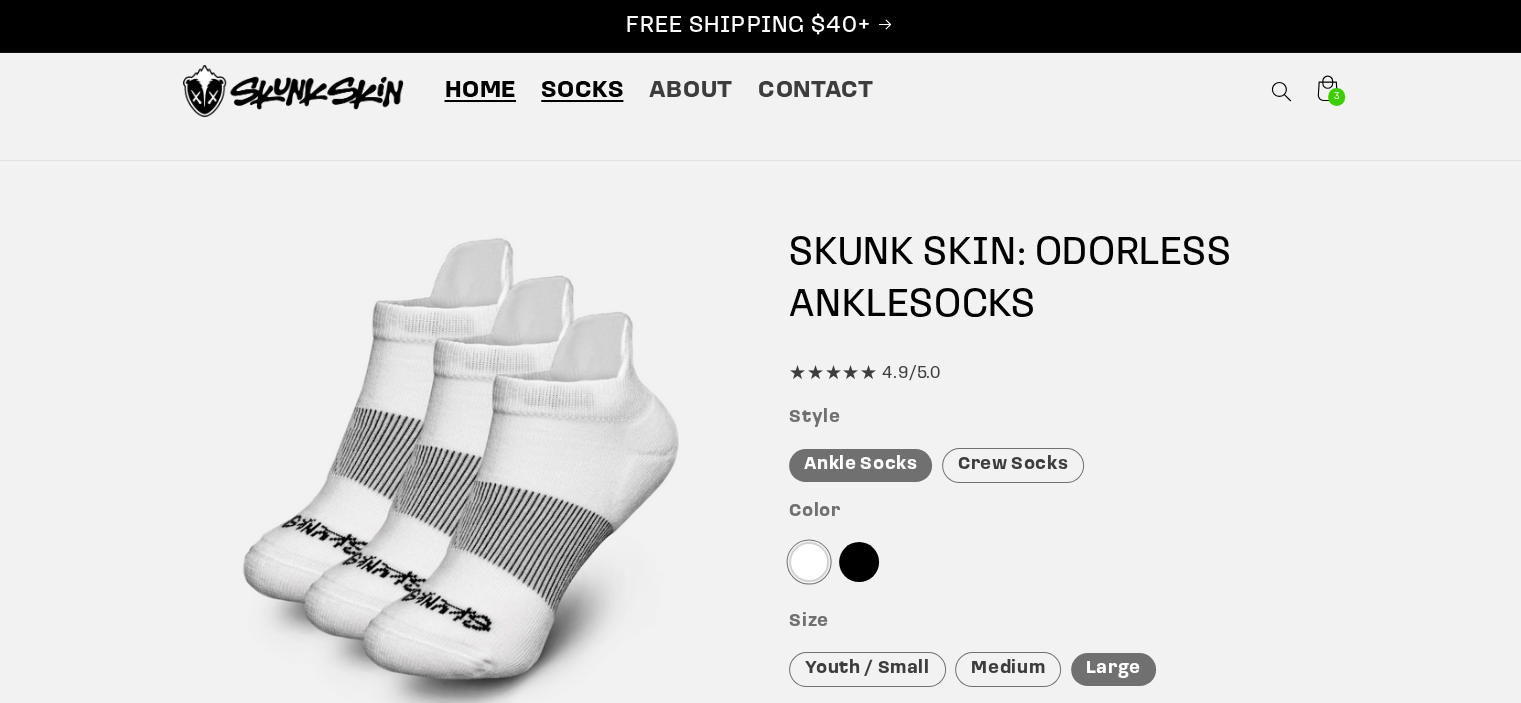 click on "Home" at bounding box center [480, 91] 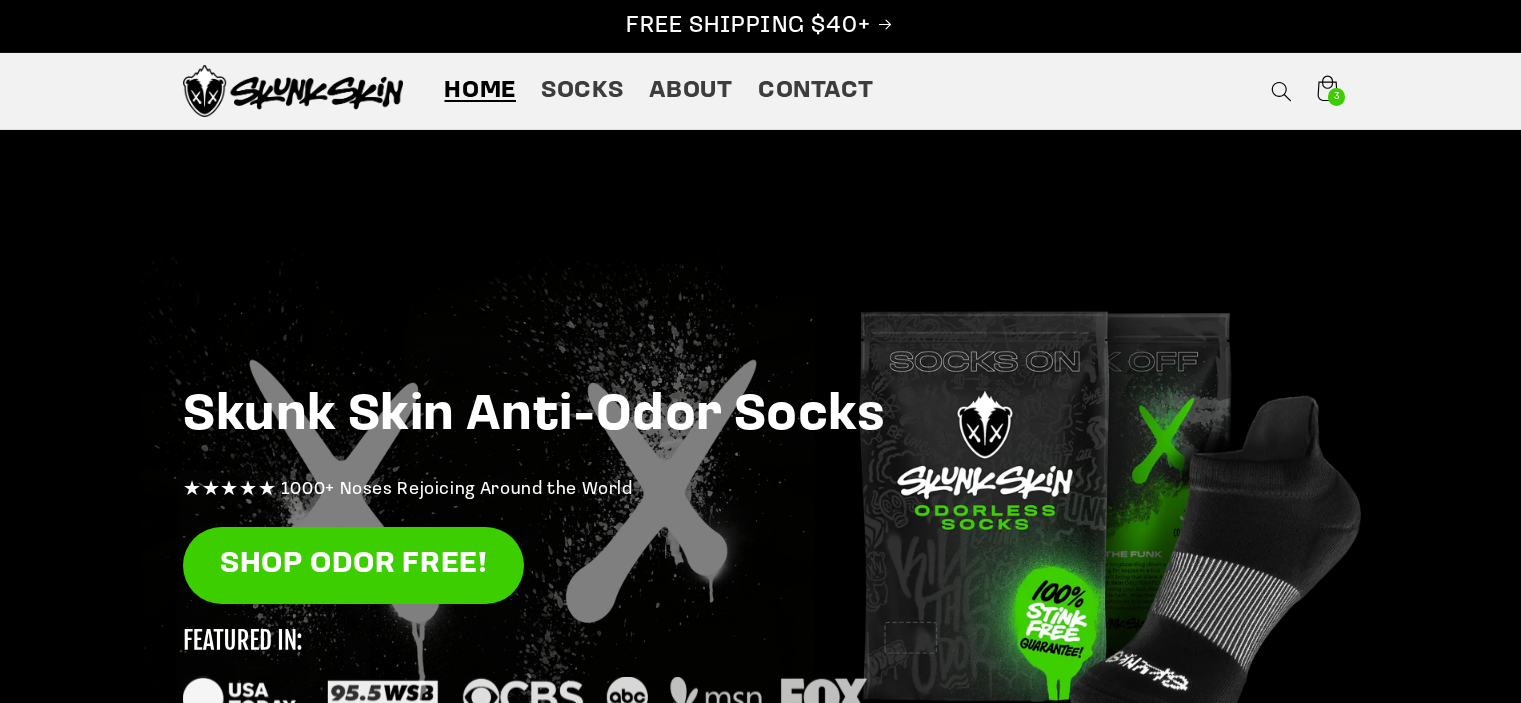 scroll, scrollTop: 0, scrollLeft: 0, axis: both 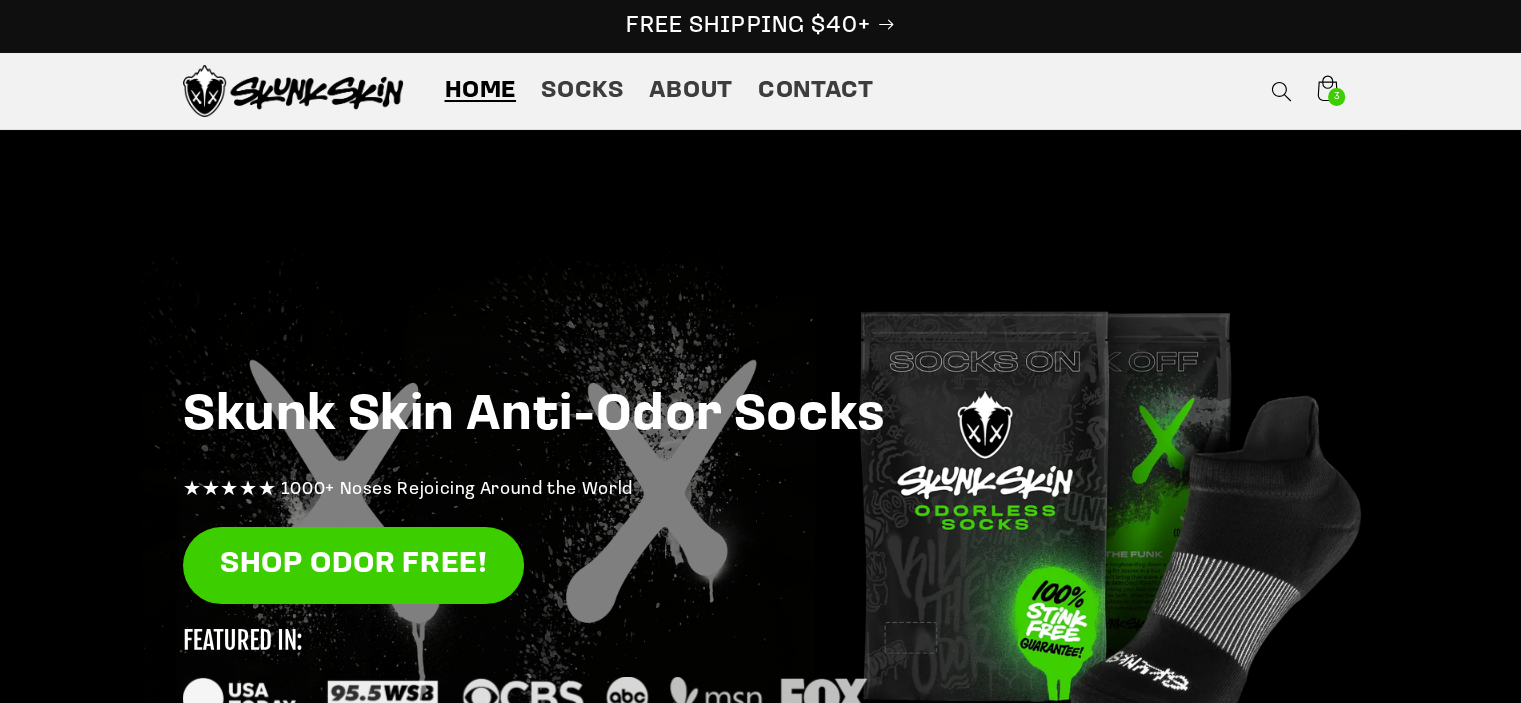 click on "FREE SHIPPING $40+" at bounding box center (760, 26) 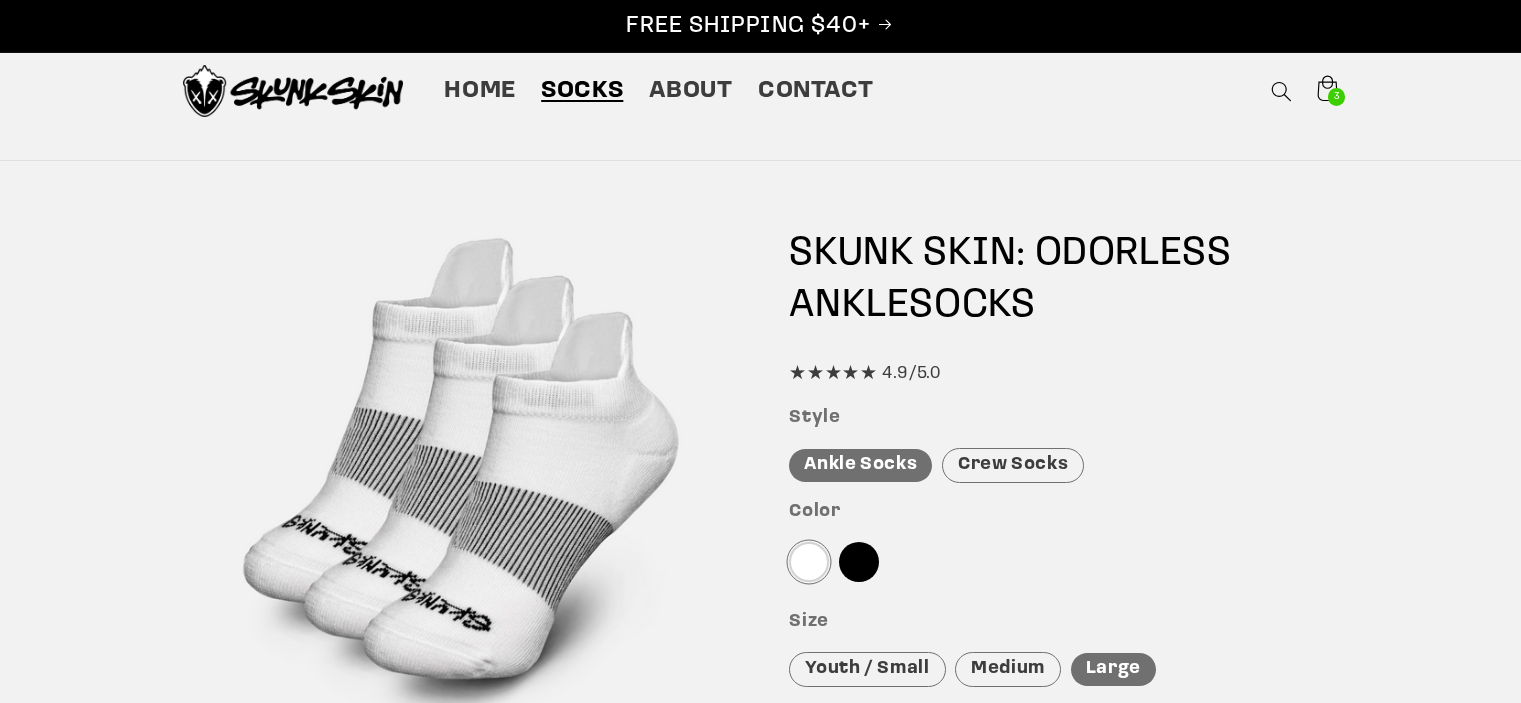 scroll, scrollTop: 0, scrollLeft: 0, axis: both 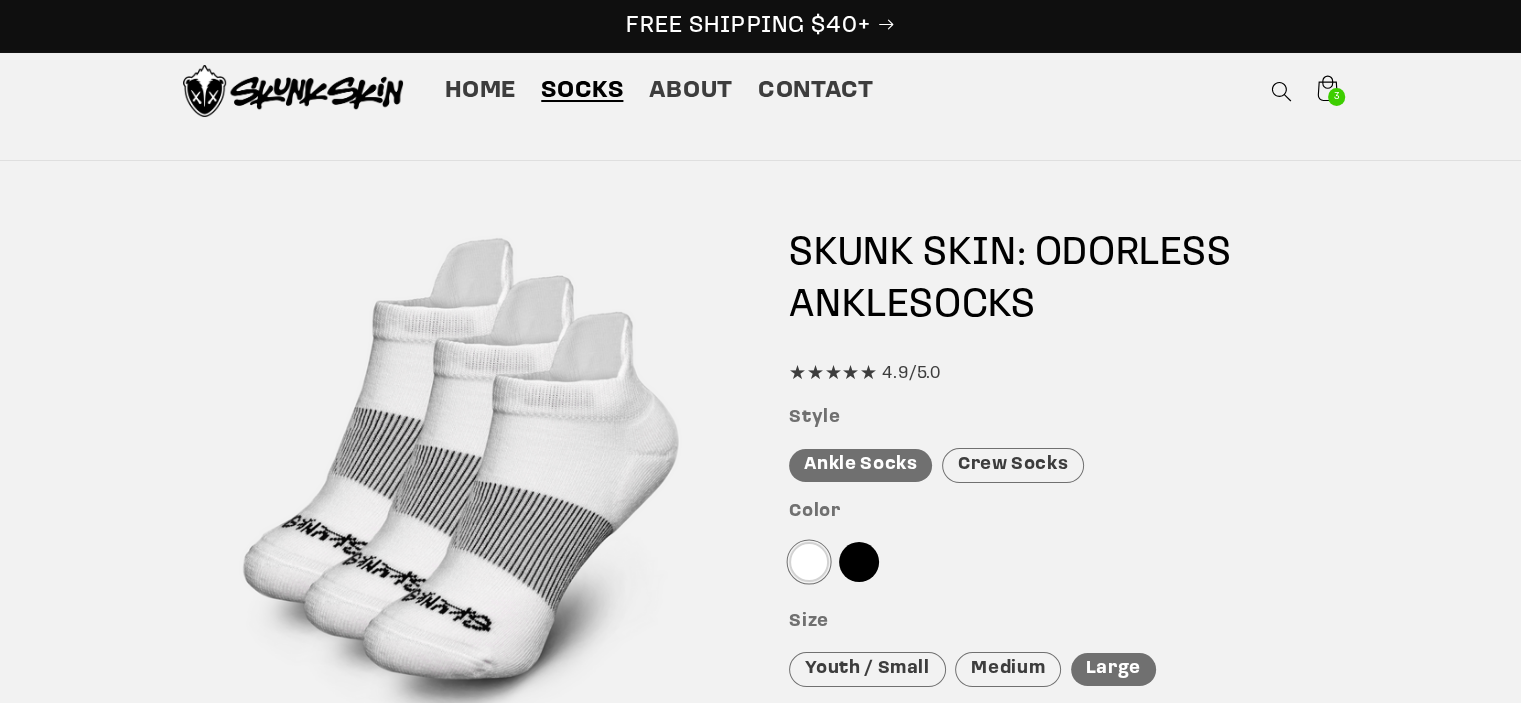click on "FREE SHIPPING $40+" at bounding box center [760, 26] 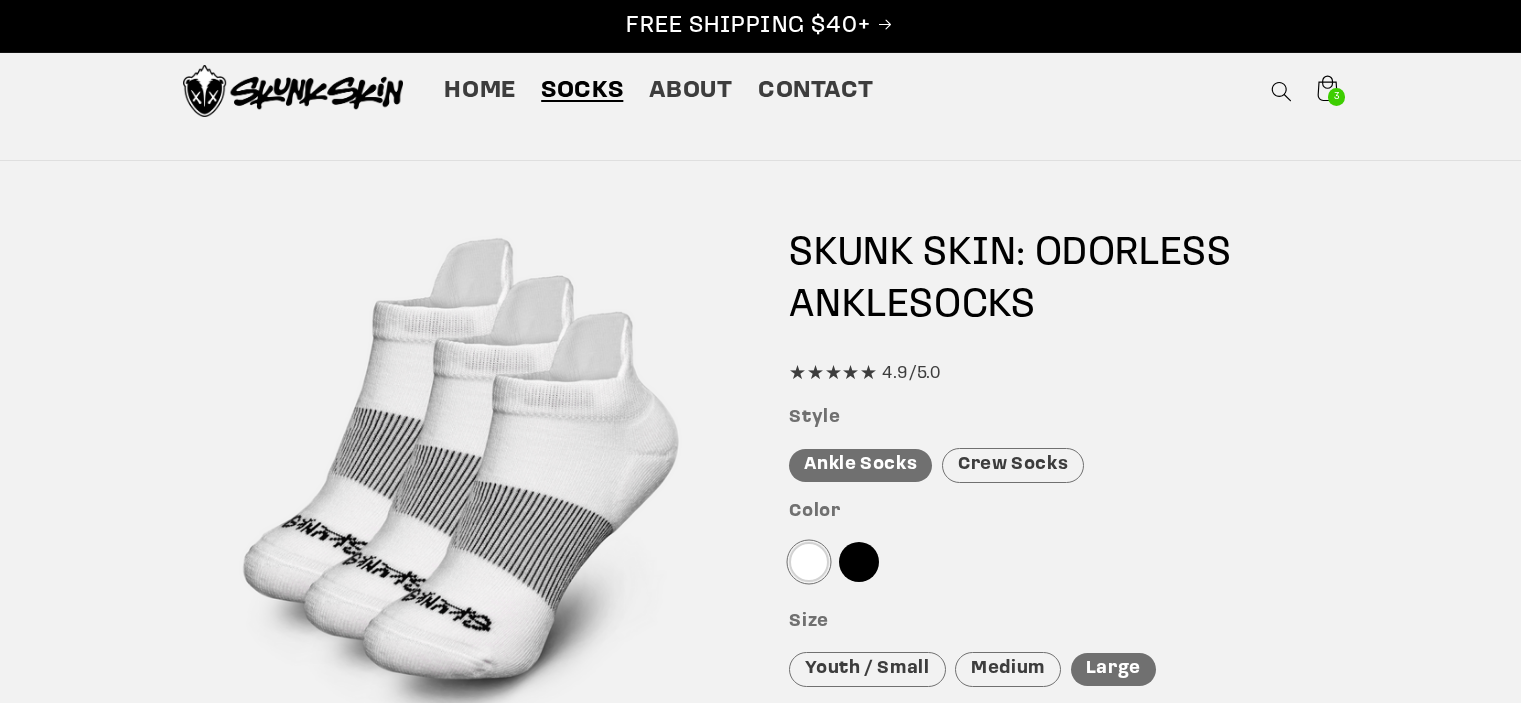scroll, scrollTop: 0, scrollLeft: 0, axis: both 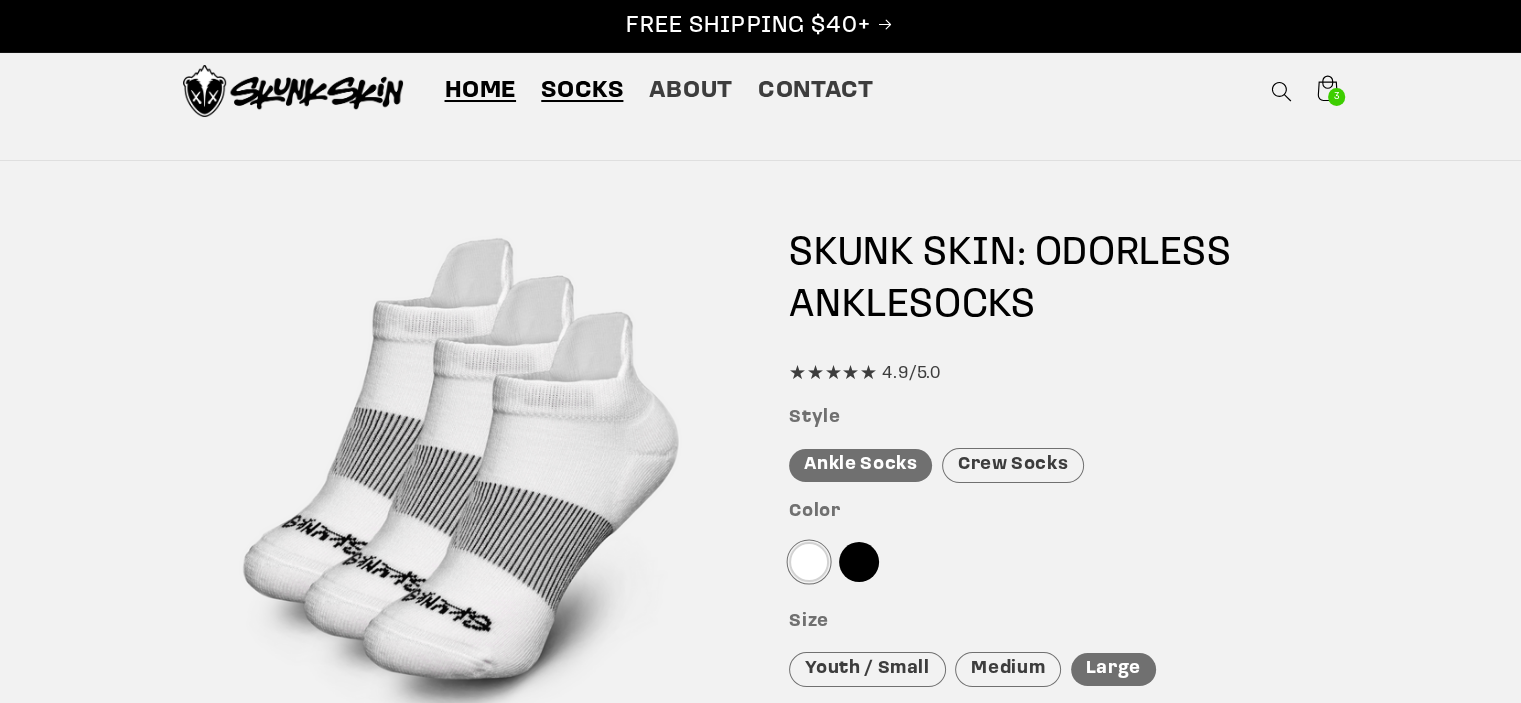 click on "Home" at bounding box center (480, 91) 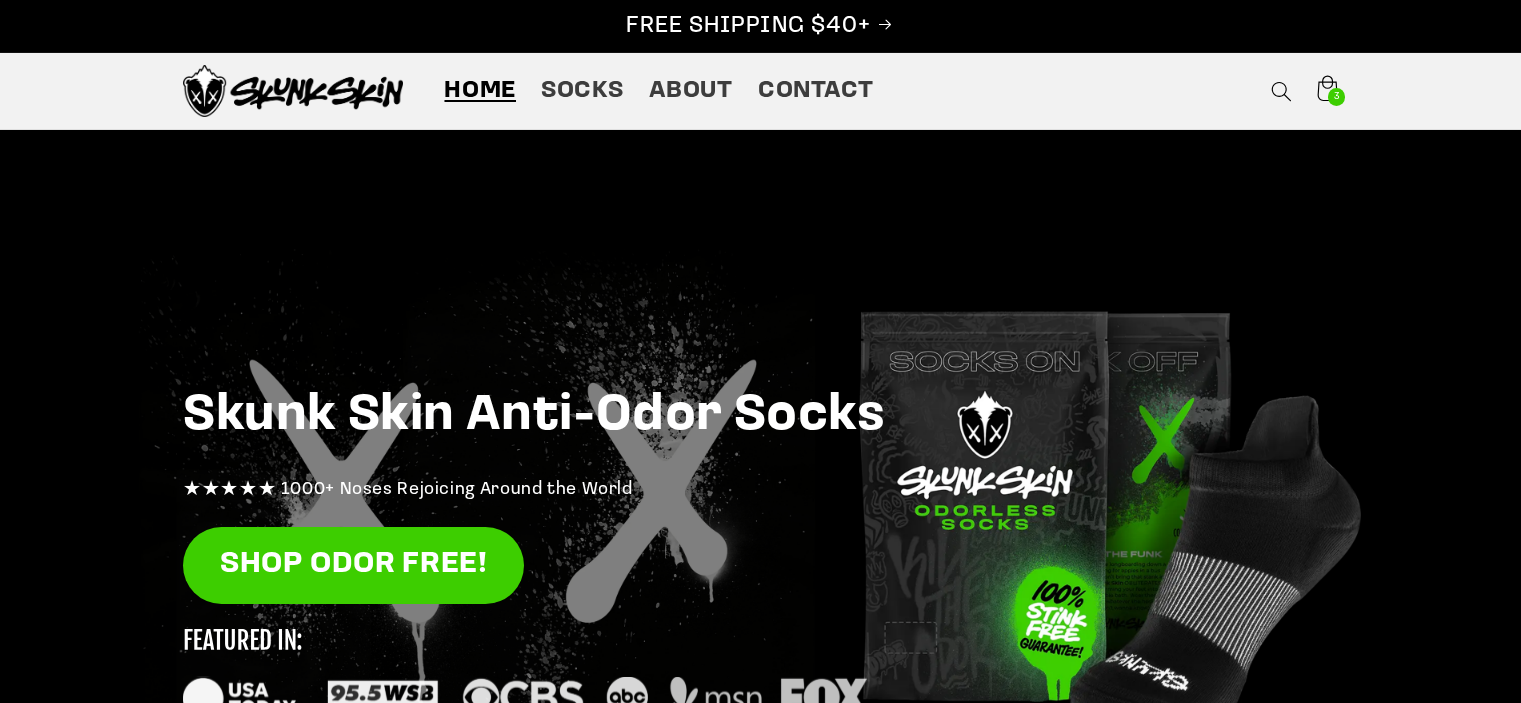scroll, scrollTop: 0, scrollLeft: 0, axis: both 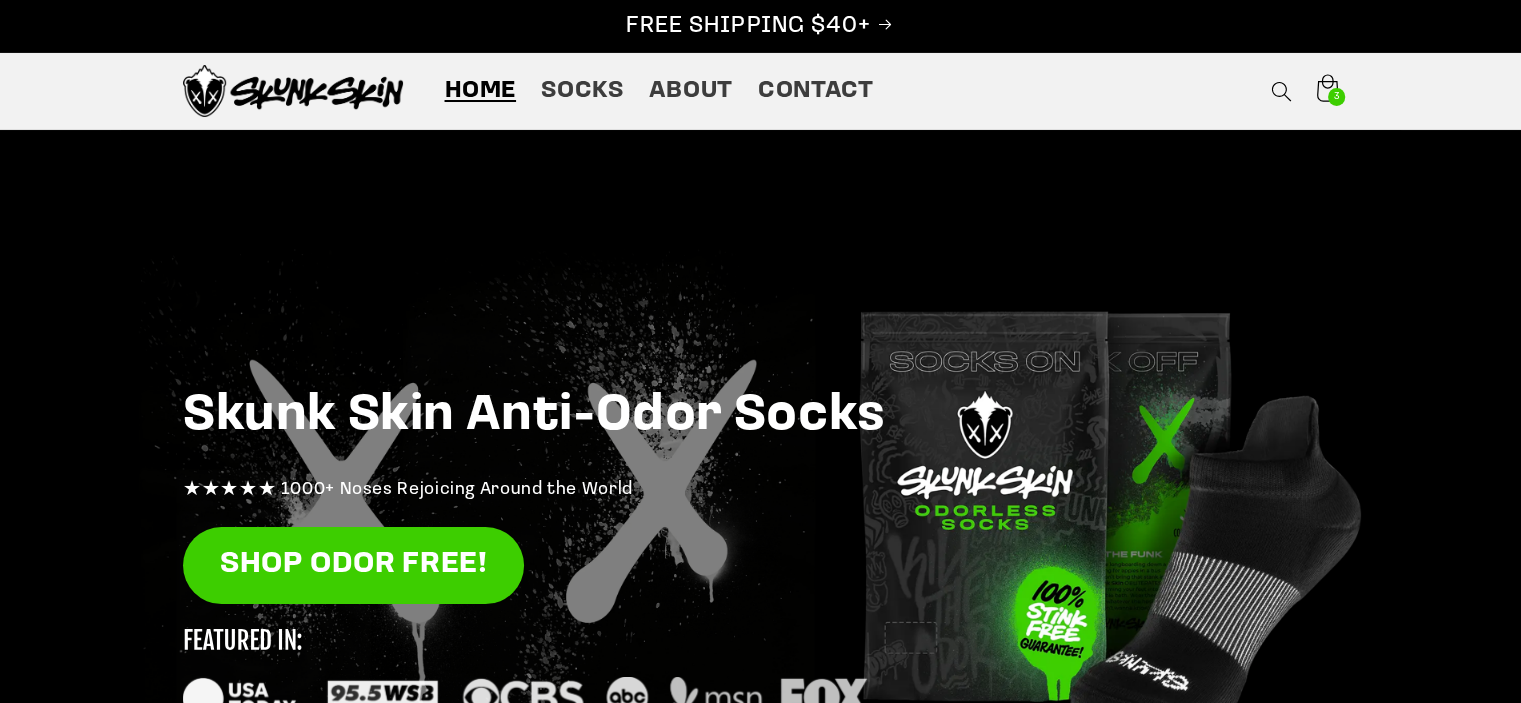 click 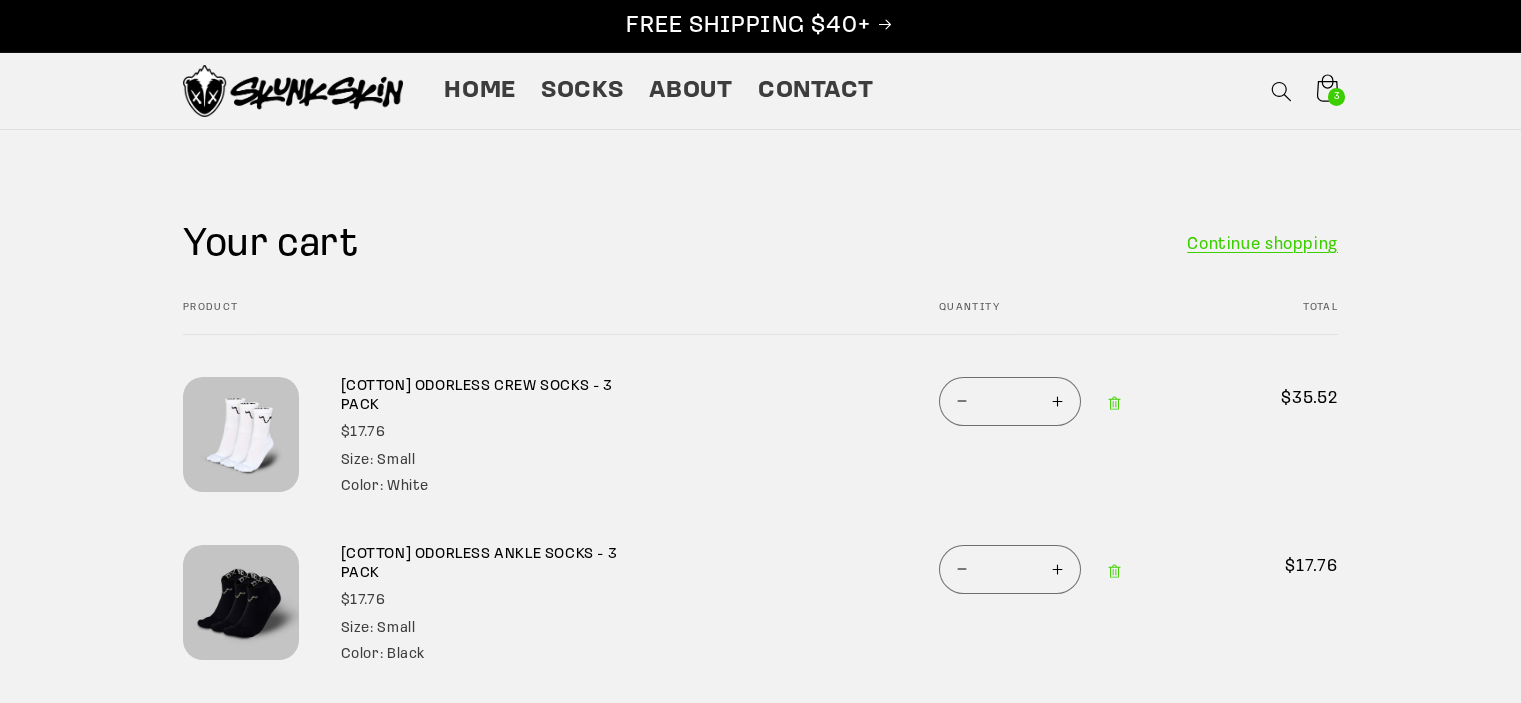 scroll, scrollTop: 0, scrollLeft: 0, axis: both 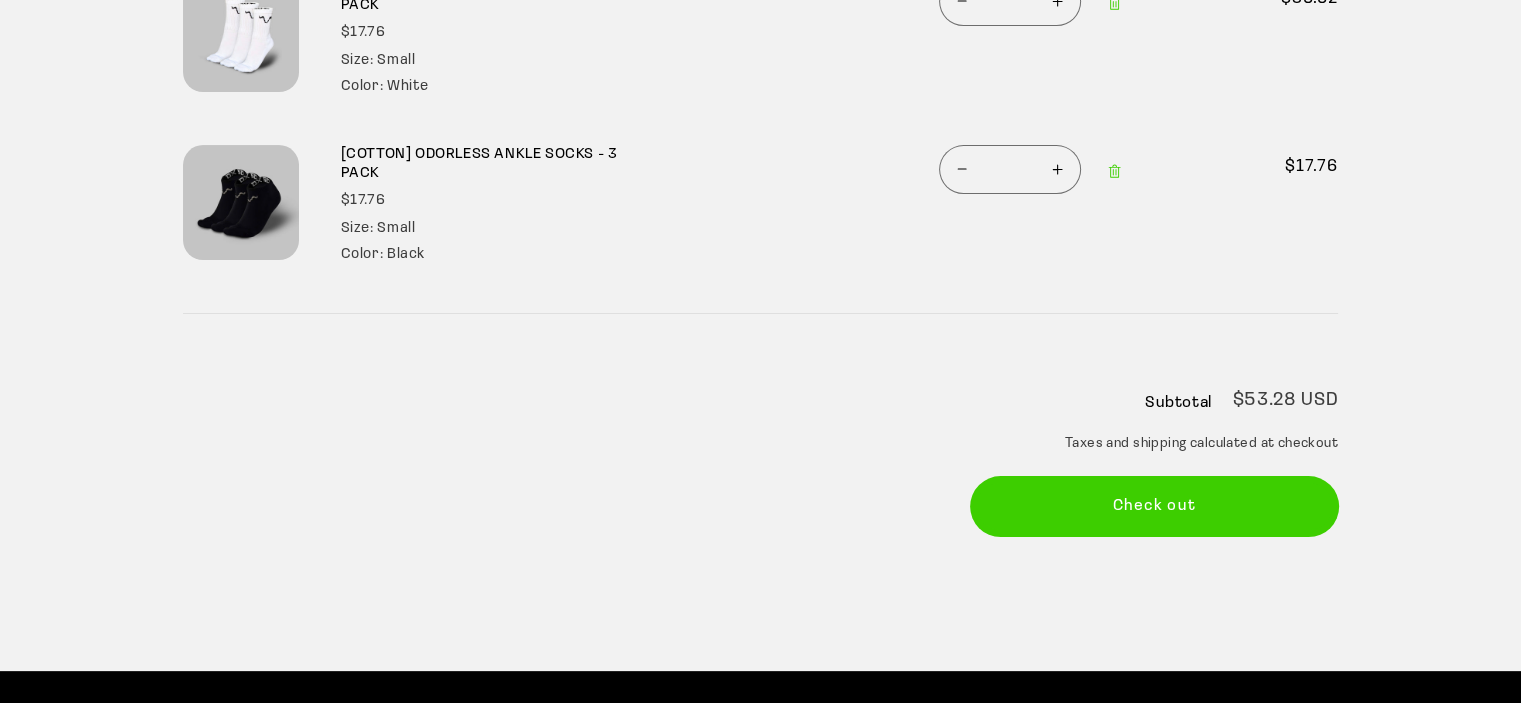 click on "Check out" at bounding box center (1155, 506) 